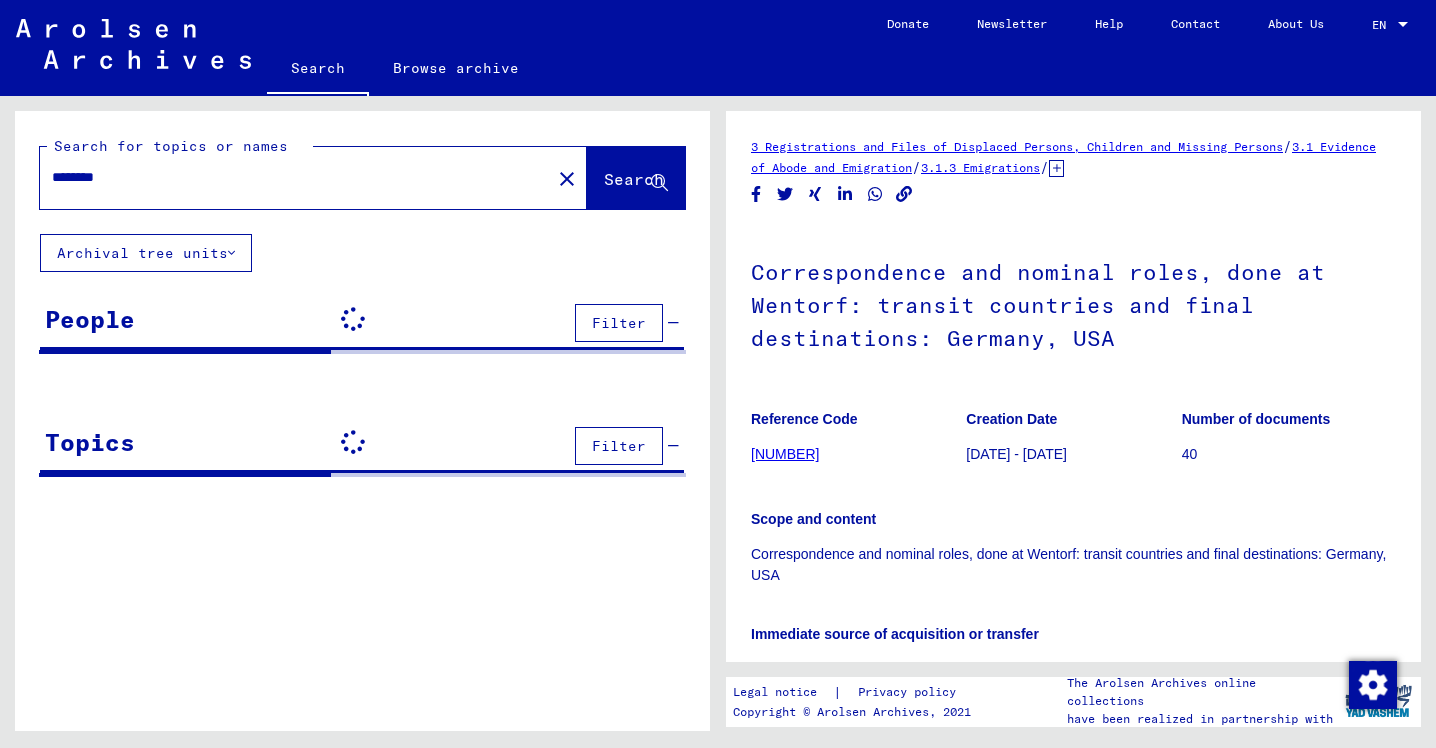 scroll, scrollTop: 0, scrollLeft: 0, axis: both 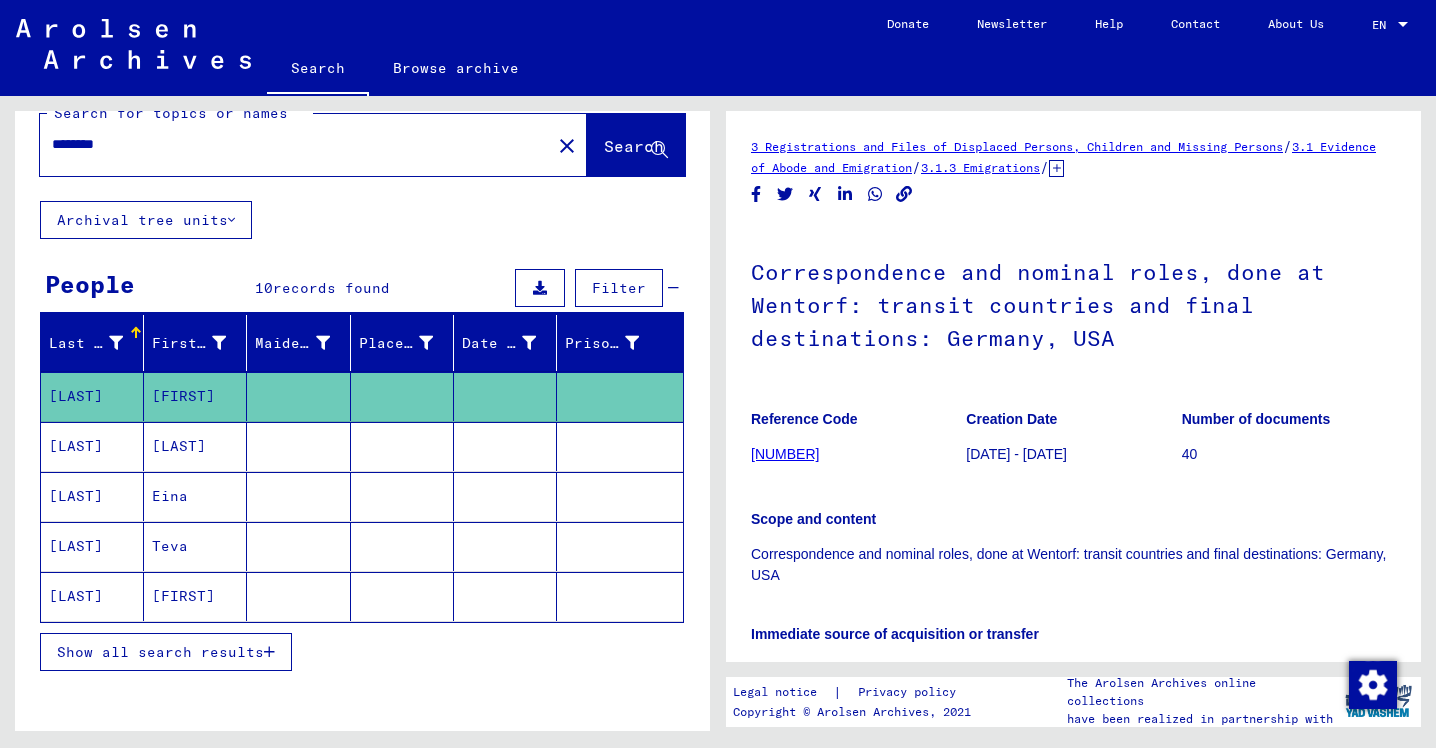 type on "**********" 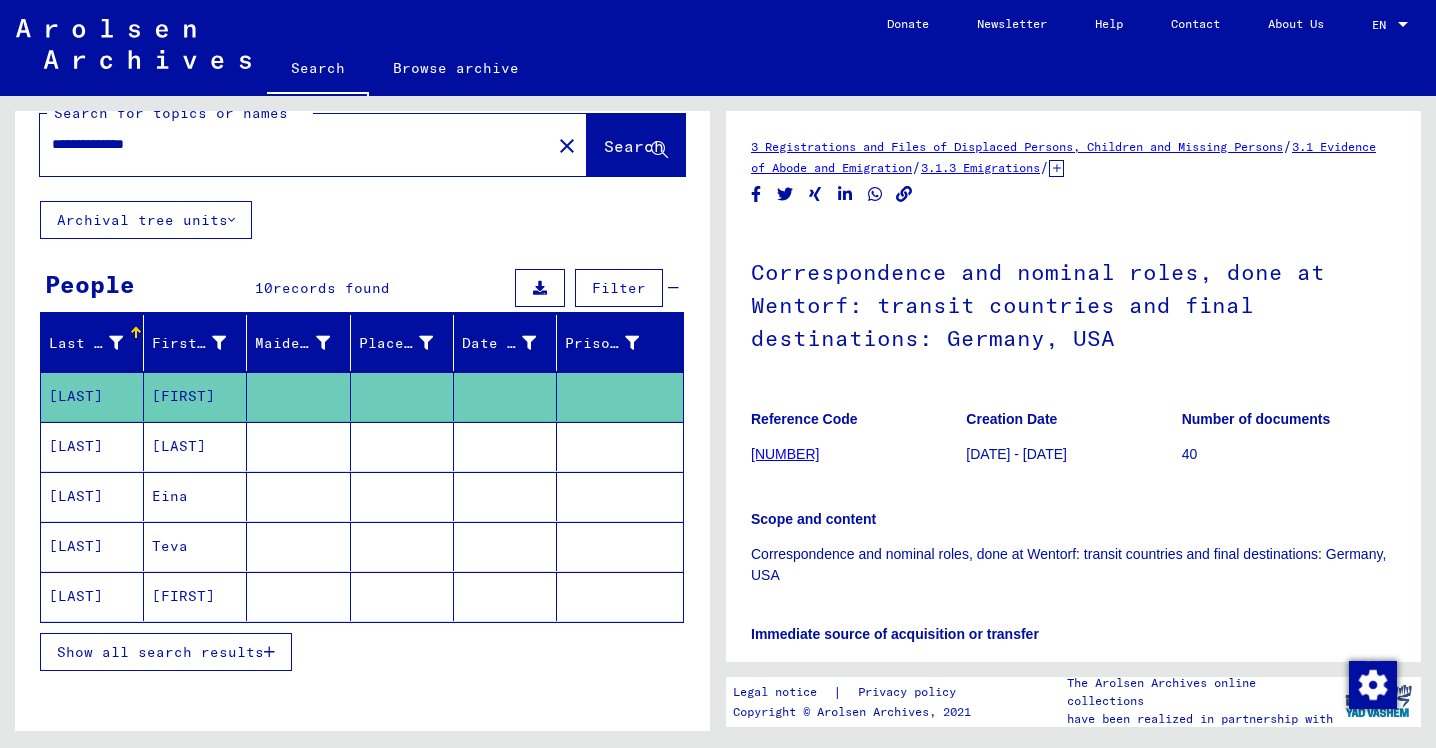 scroll, scrollTop: 0, scrollLeft: 0, axis: both 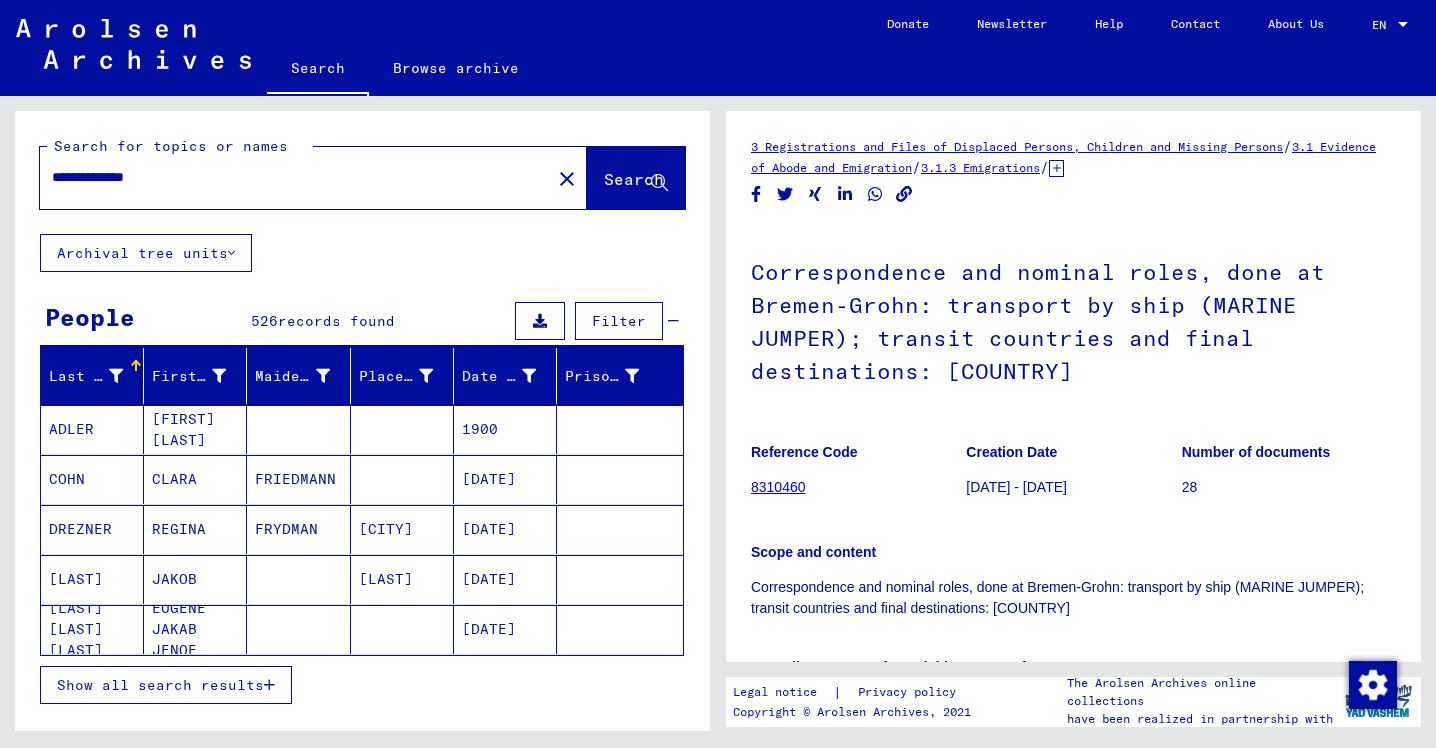 click on "Search" 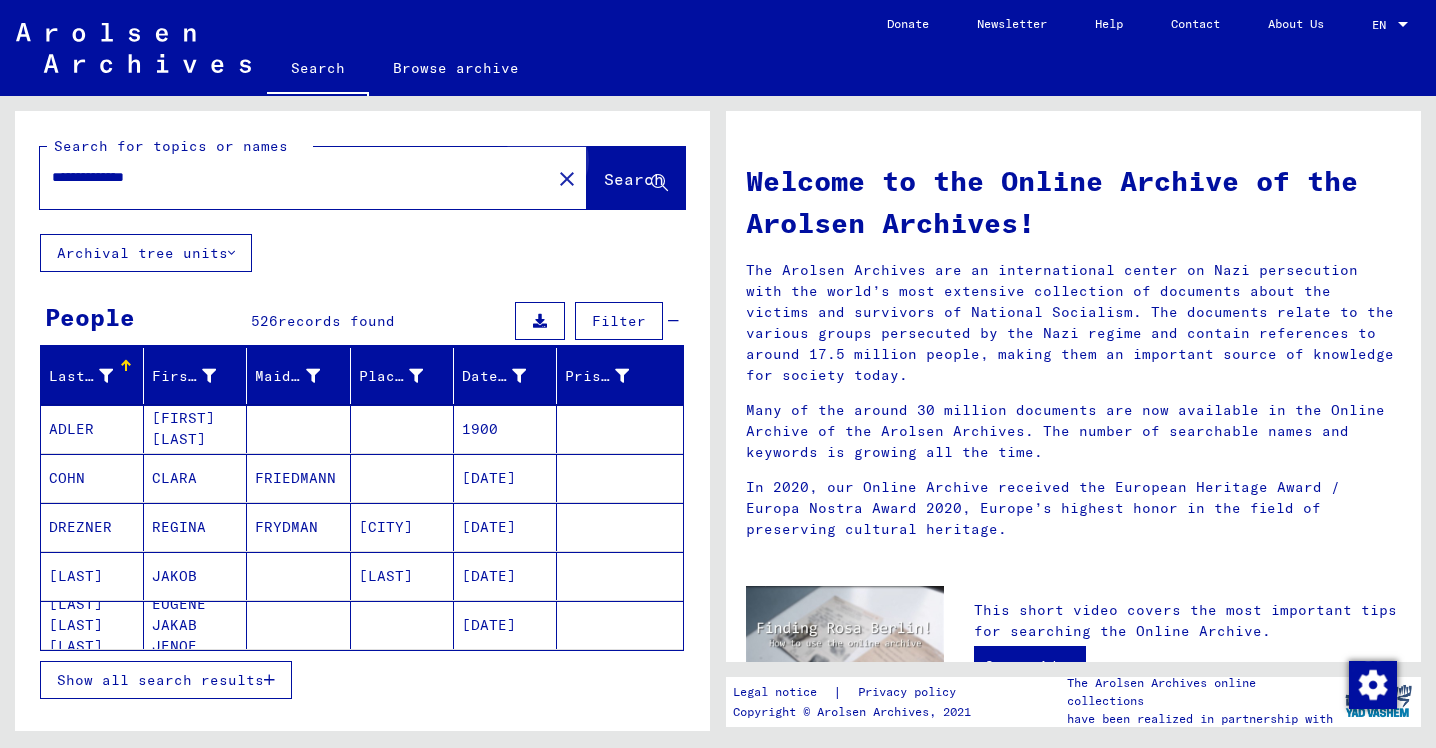 click on "Search" 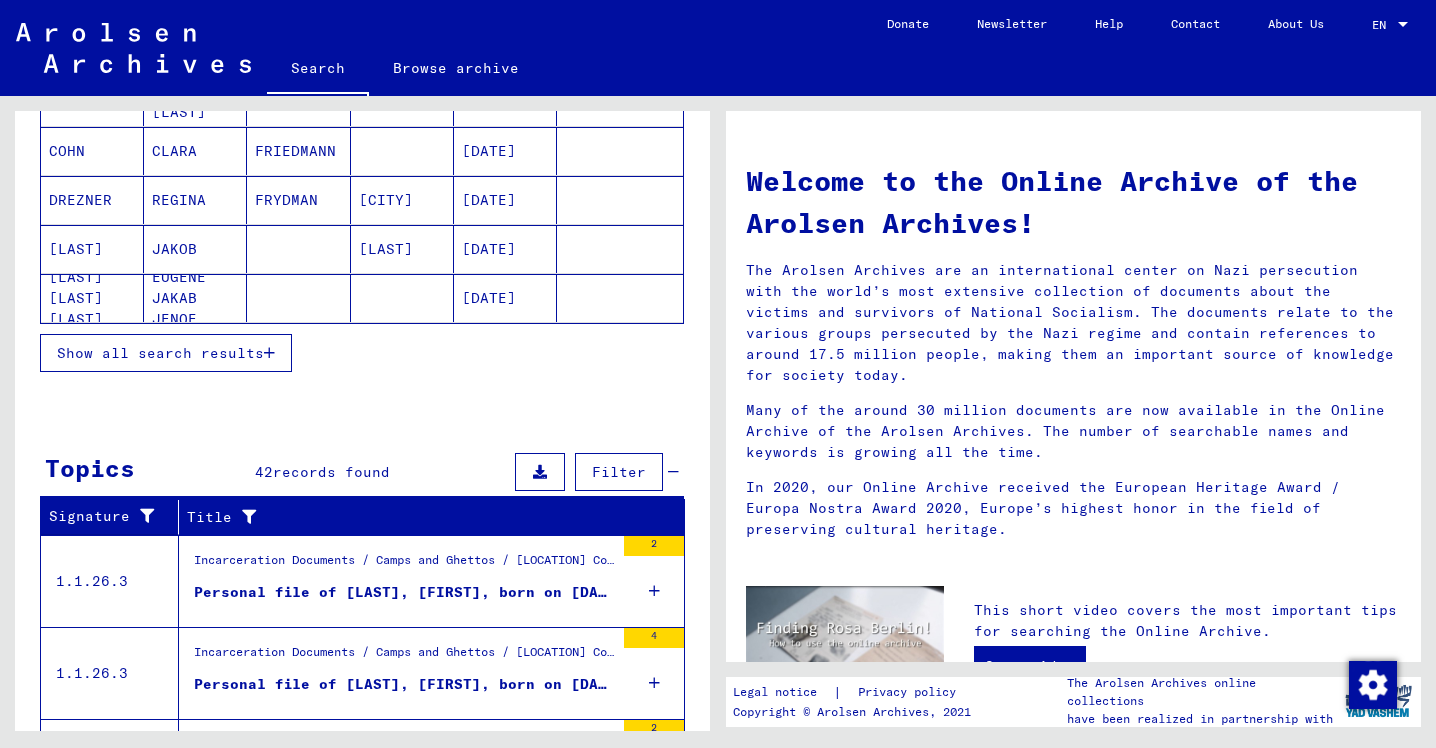 scroll, scrollTop: 0, scrollLeft: 0, axis: both 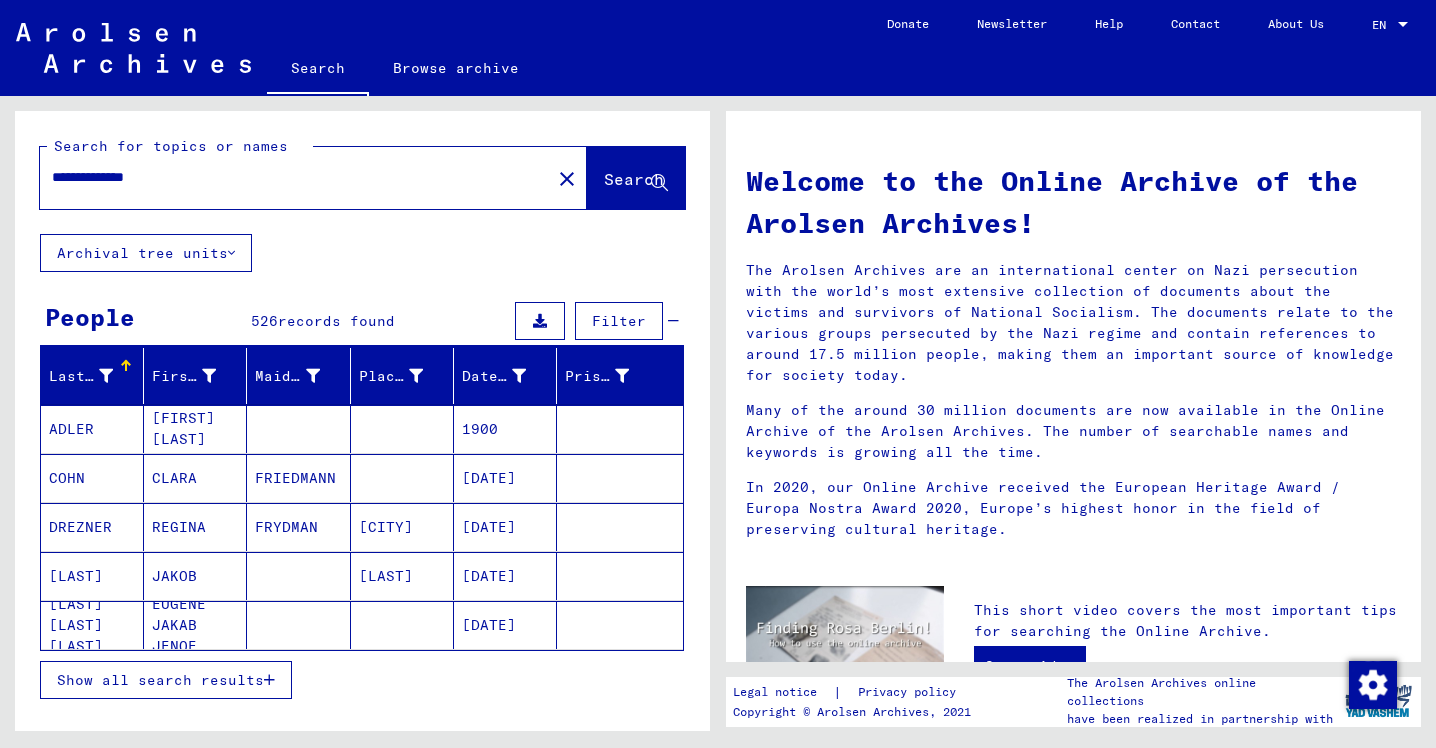 click on "Show all search results" at bounding box center [160, 680] 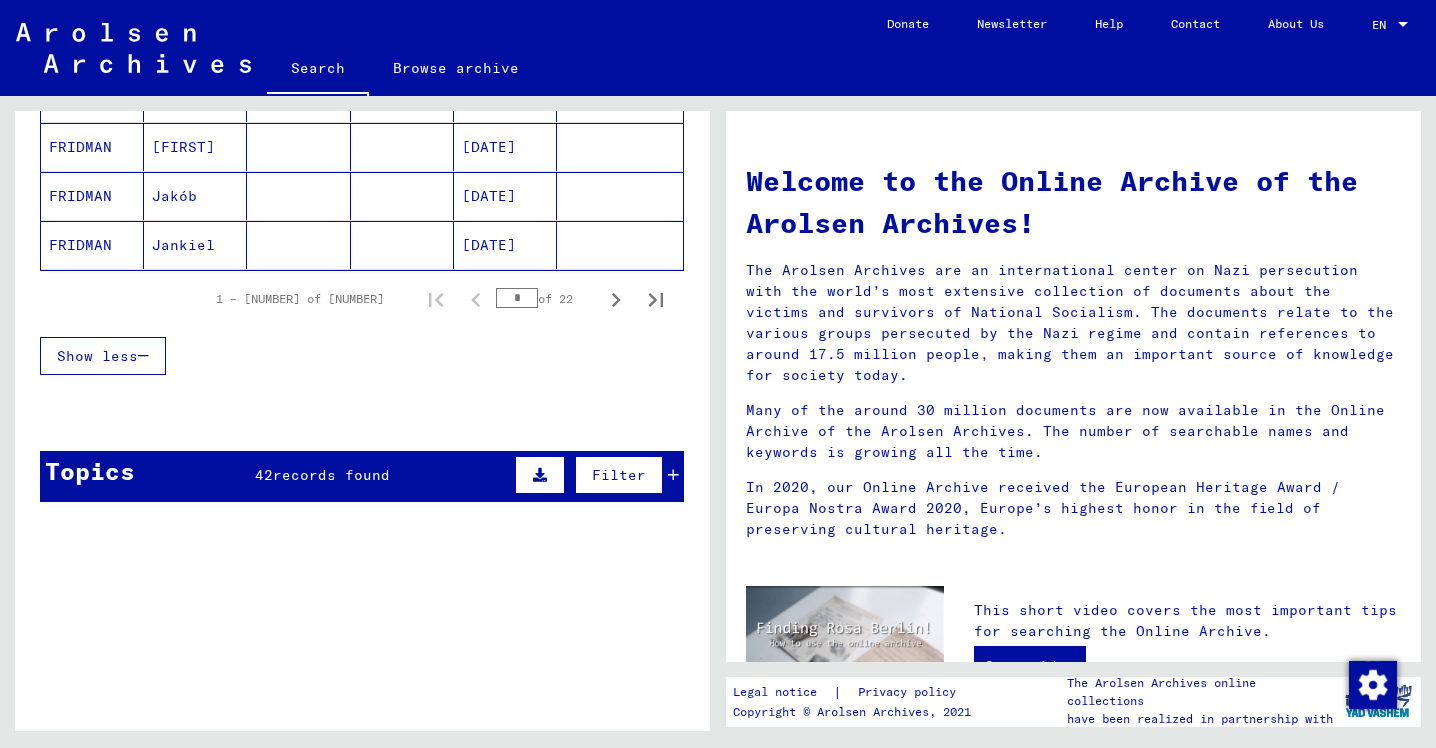 scroll, scrollTop: 1309, scrollLeft: 0, axis: vertical 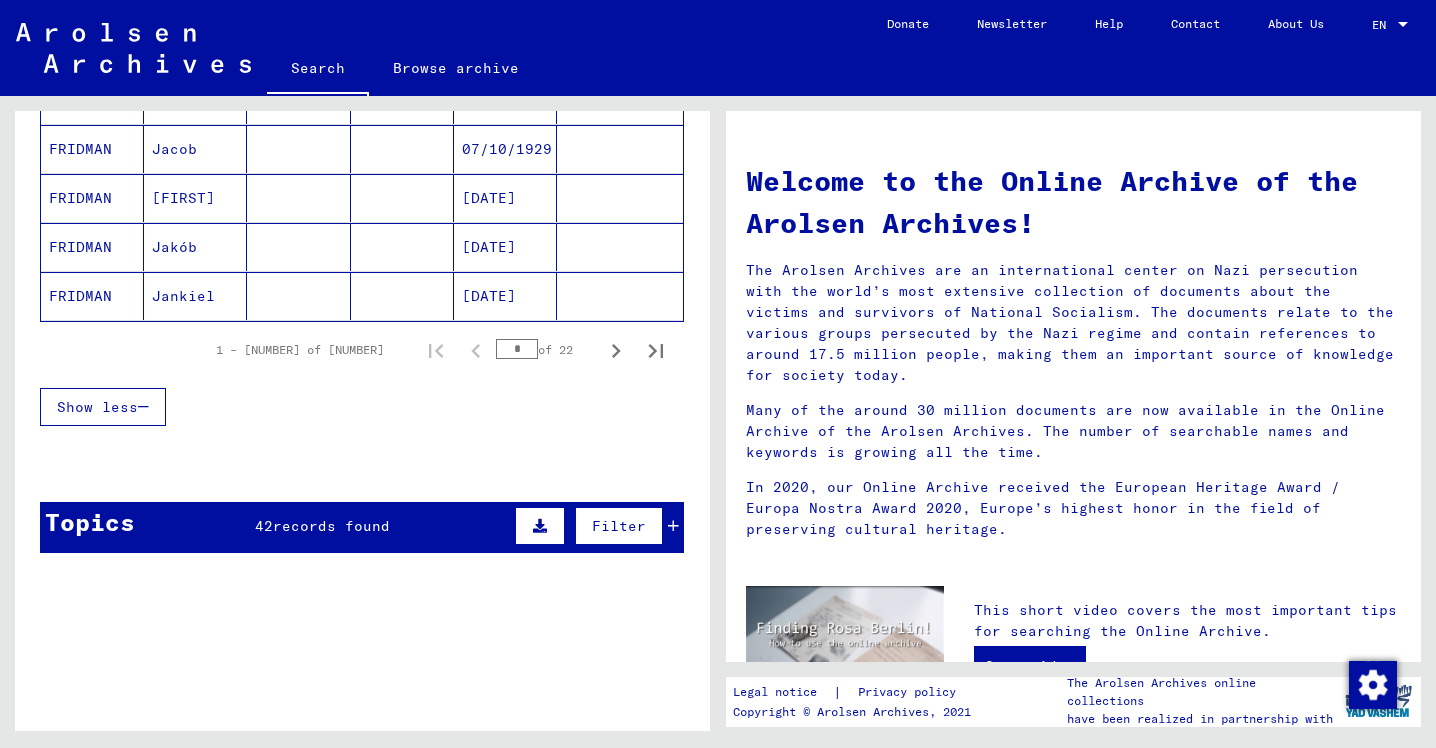 drag, startPoint x: 529, startPoint y: 348, endPoint x: 434, endPoint y: 348, distance: 95 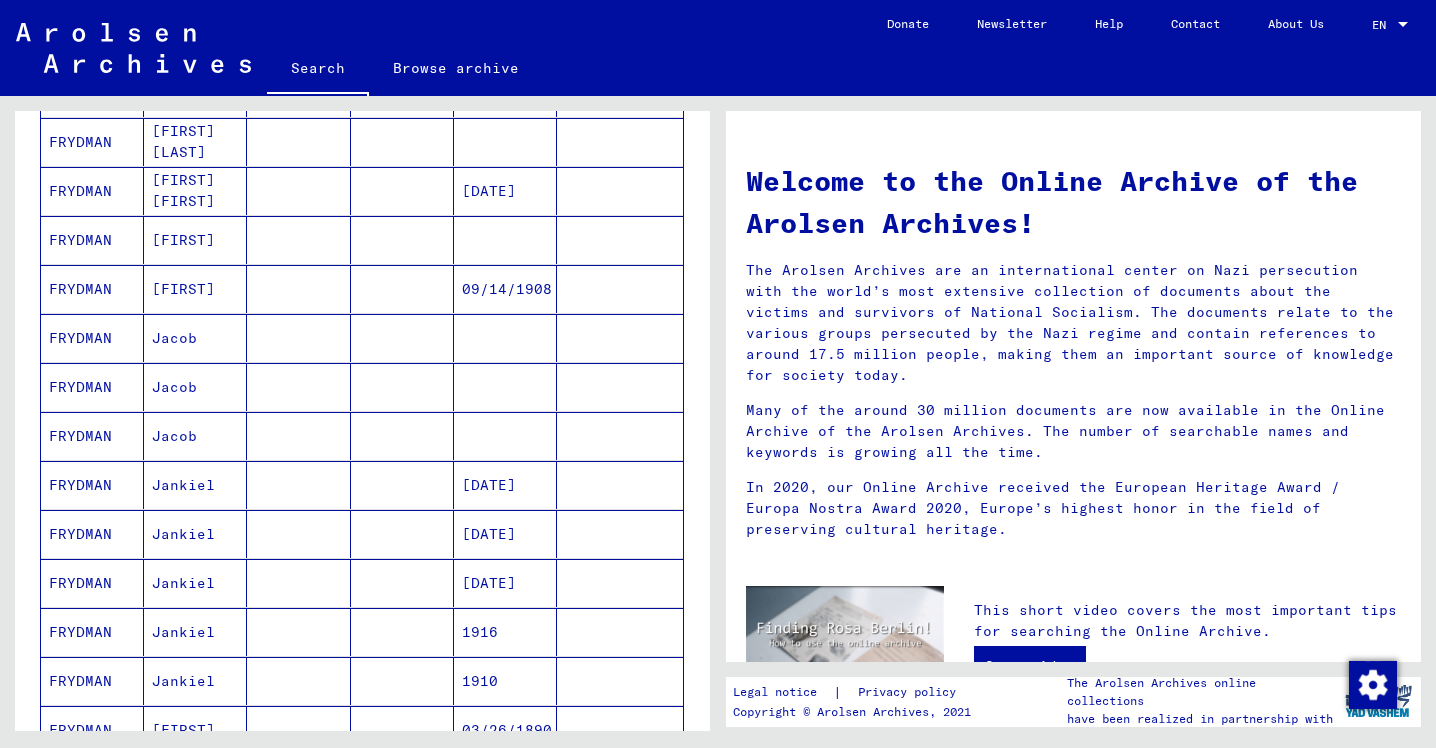 scroll, scrollTop: 724, scrollLeft: 0, axis: vertical 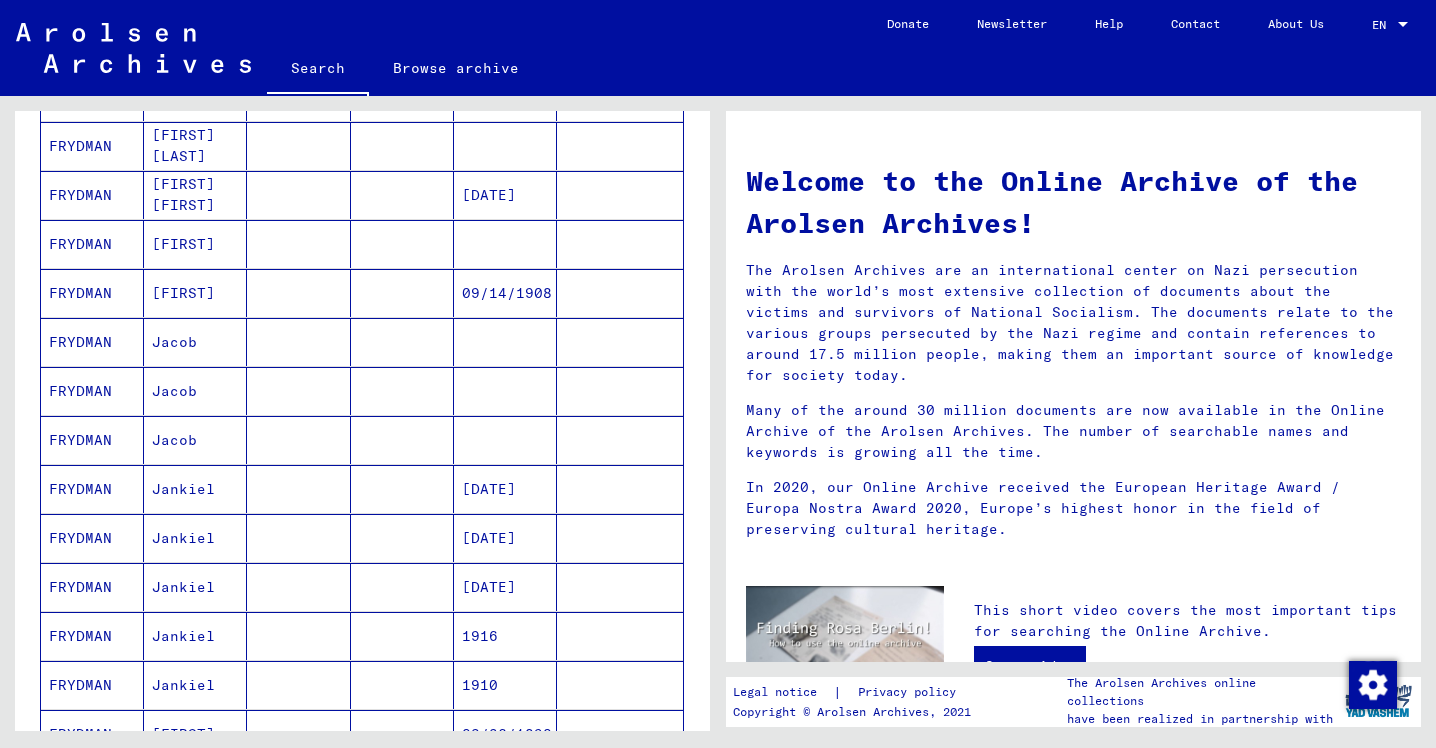 click at bounding box center (298, 440) 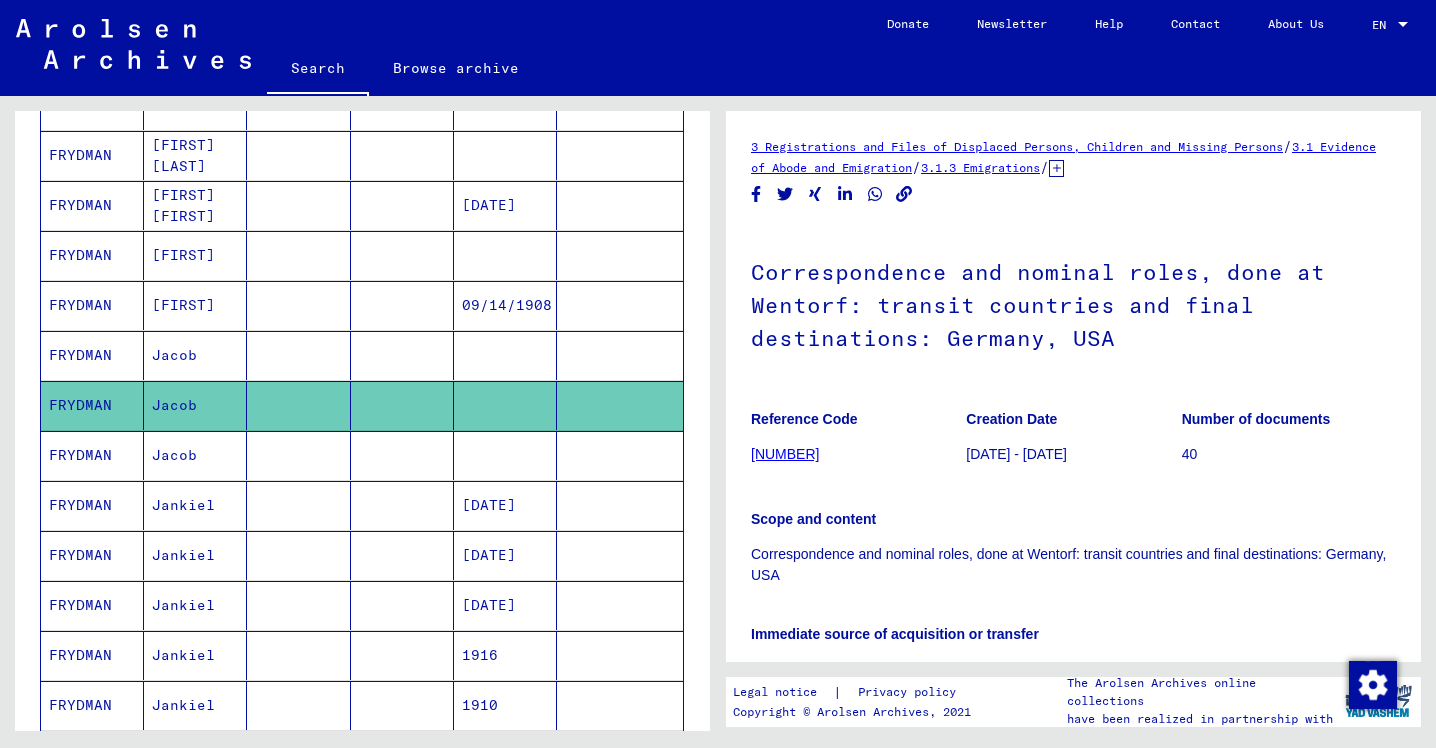 scroll, scrollTop: 0, scrollLeft: 0, axis: both 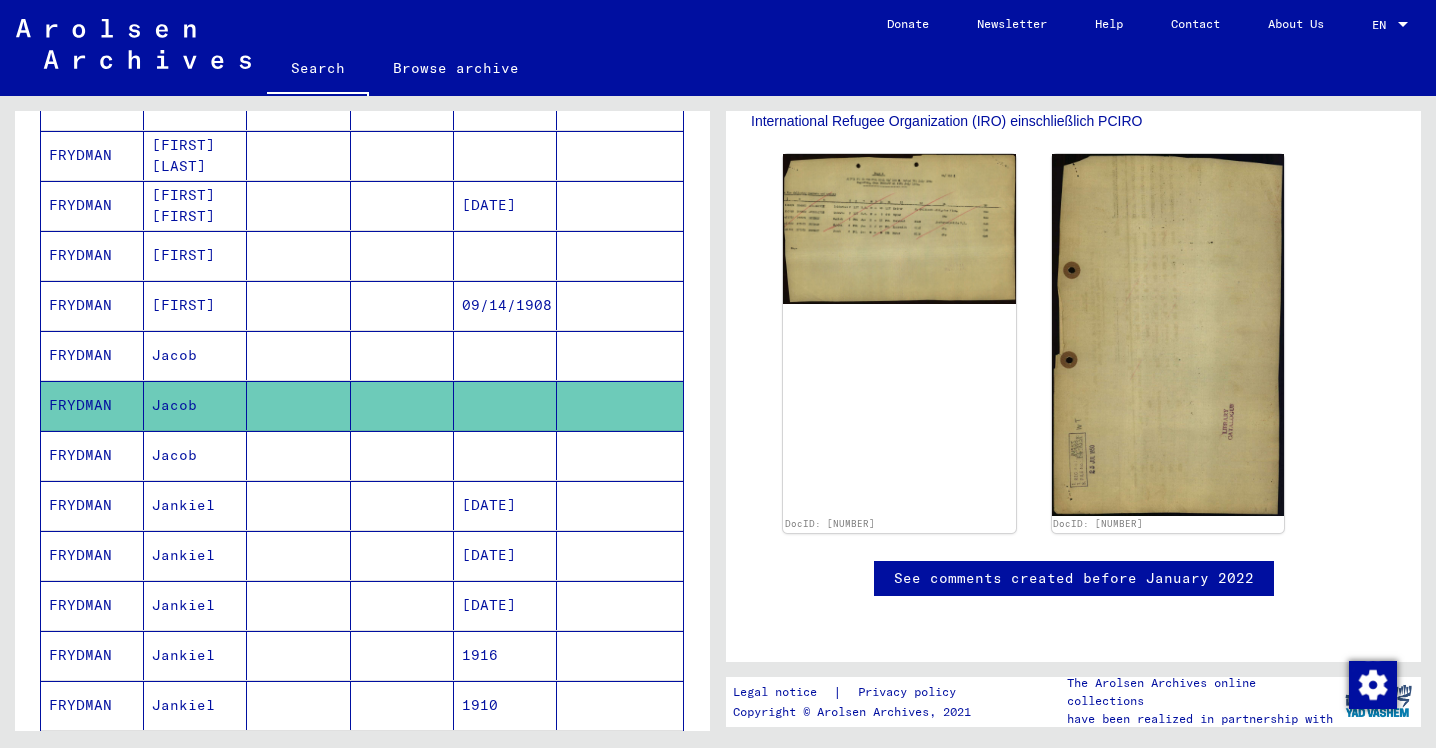 click at bounding box center [298, 505] 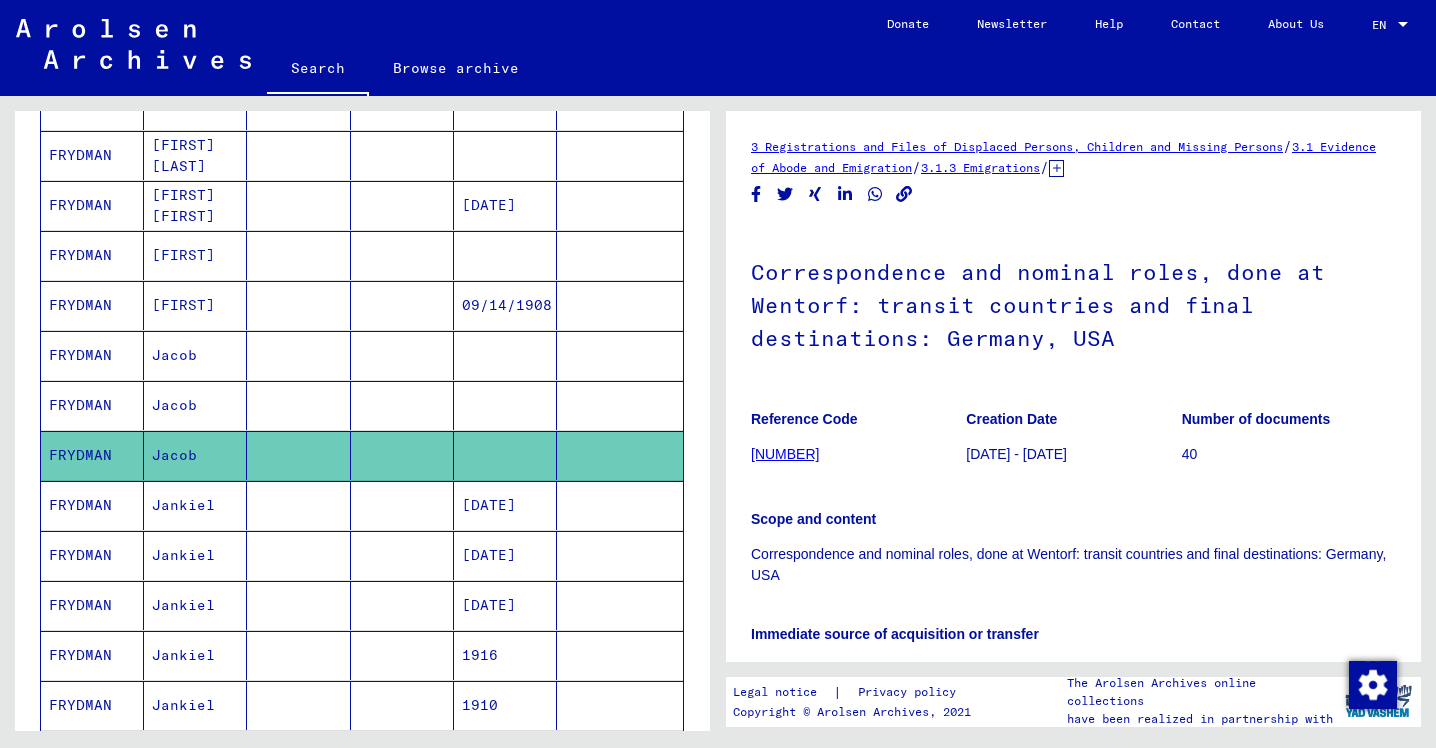 scroll, scrollTop: 0, scrollLeft: 0, axis: both 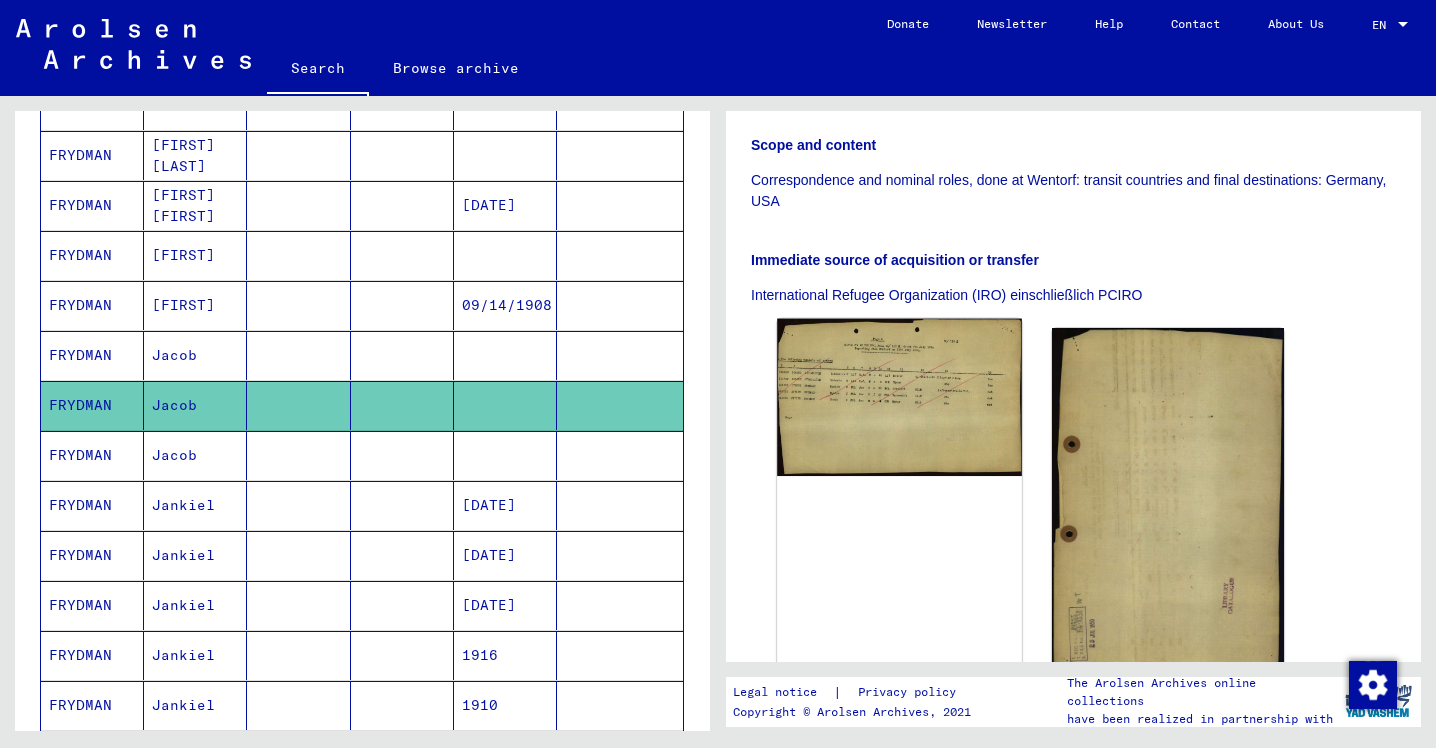 click 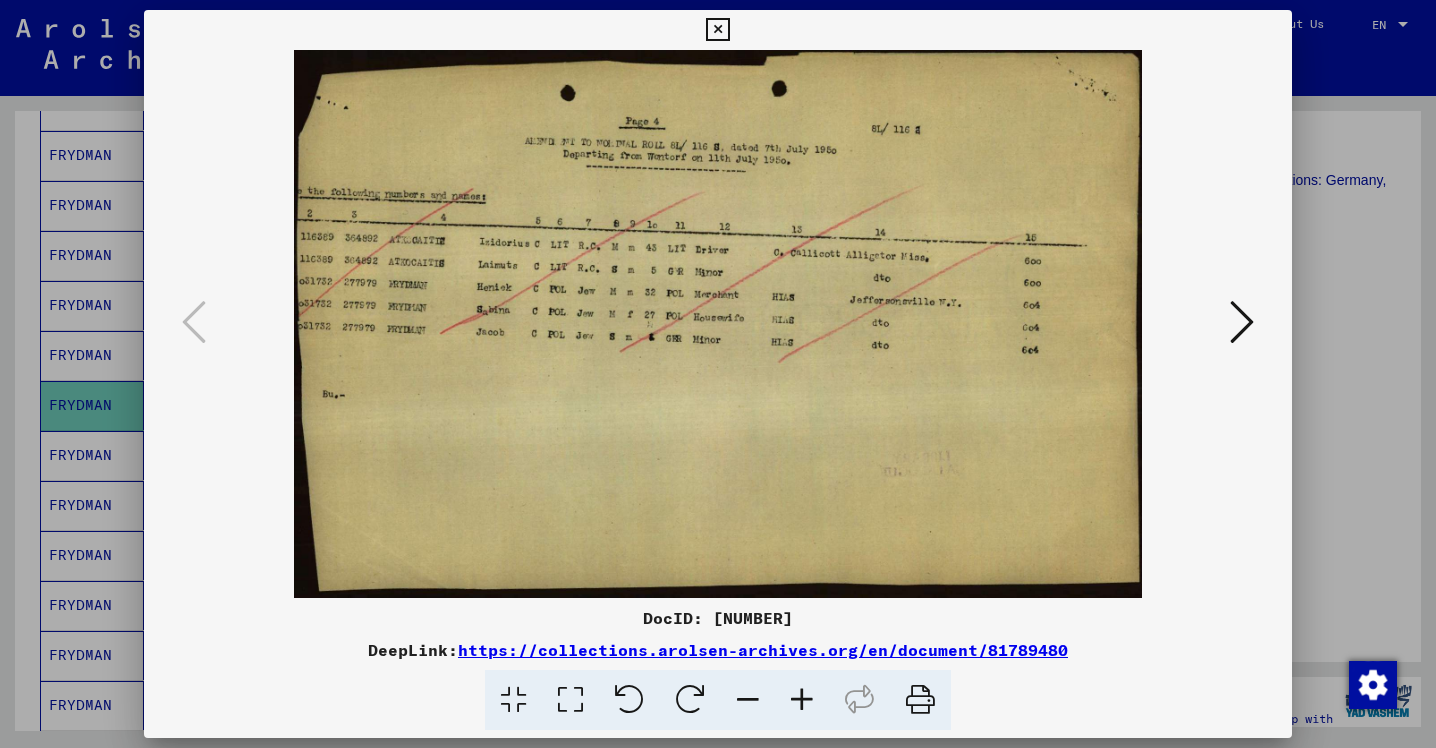 click at bounding box center [717, 30] 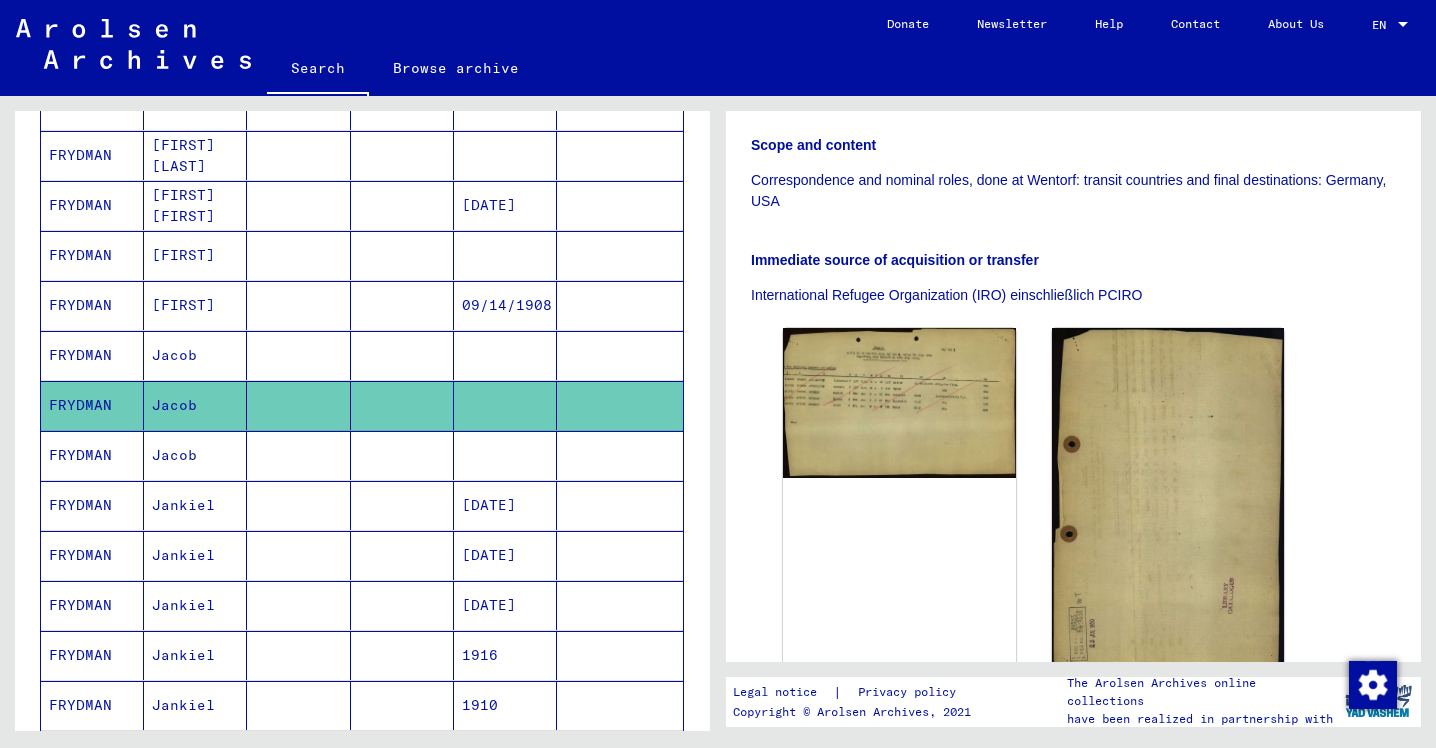 click at bounding box center (298, 505) 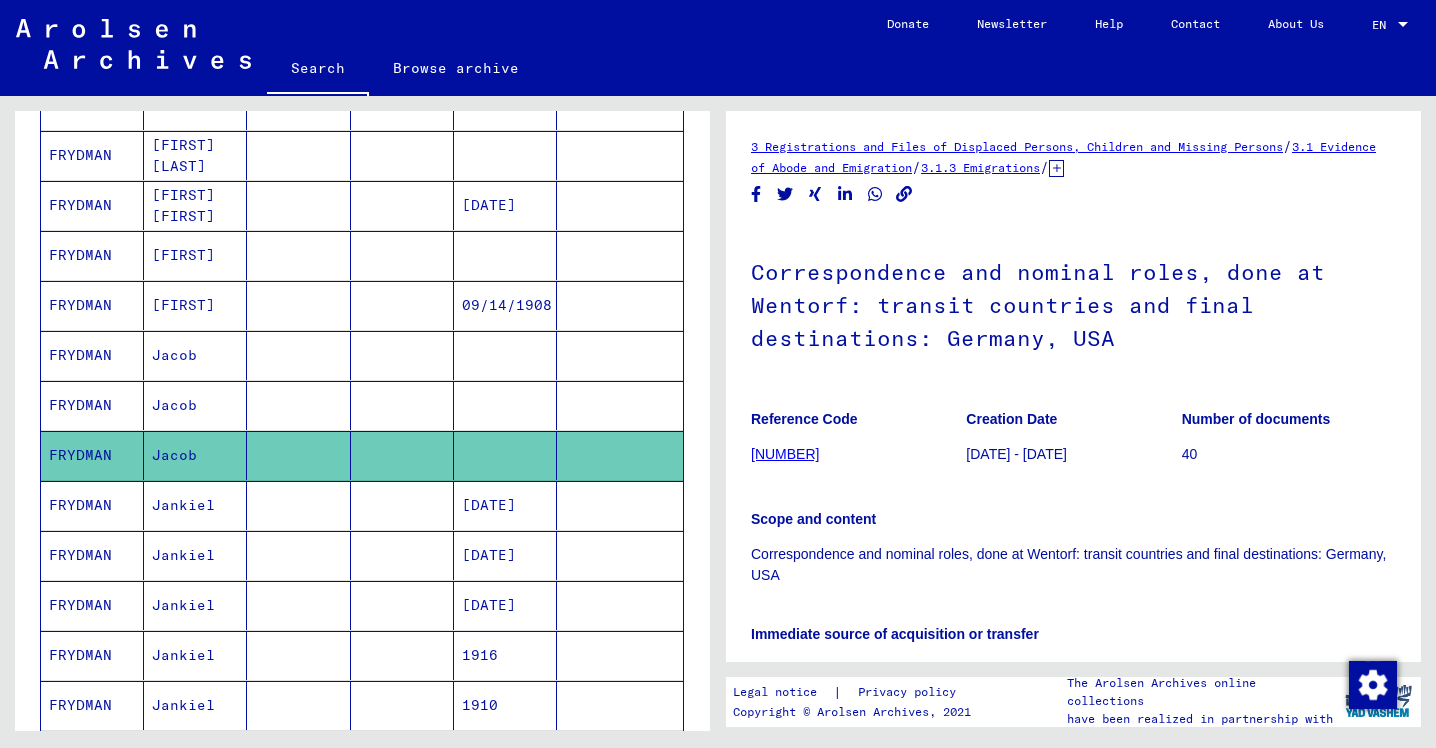 scroll, scrollTop: 0, scrollLeft: 0, axis: both 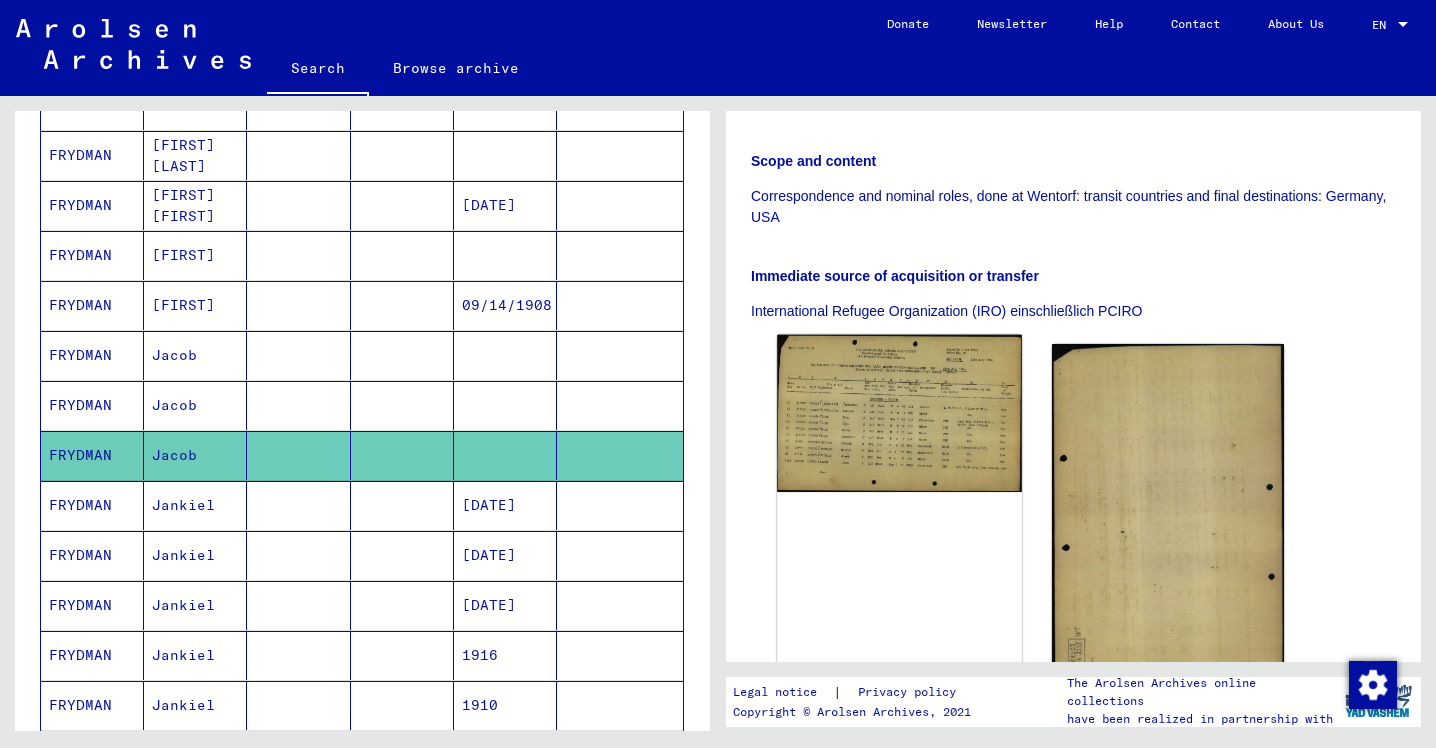 click 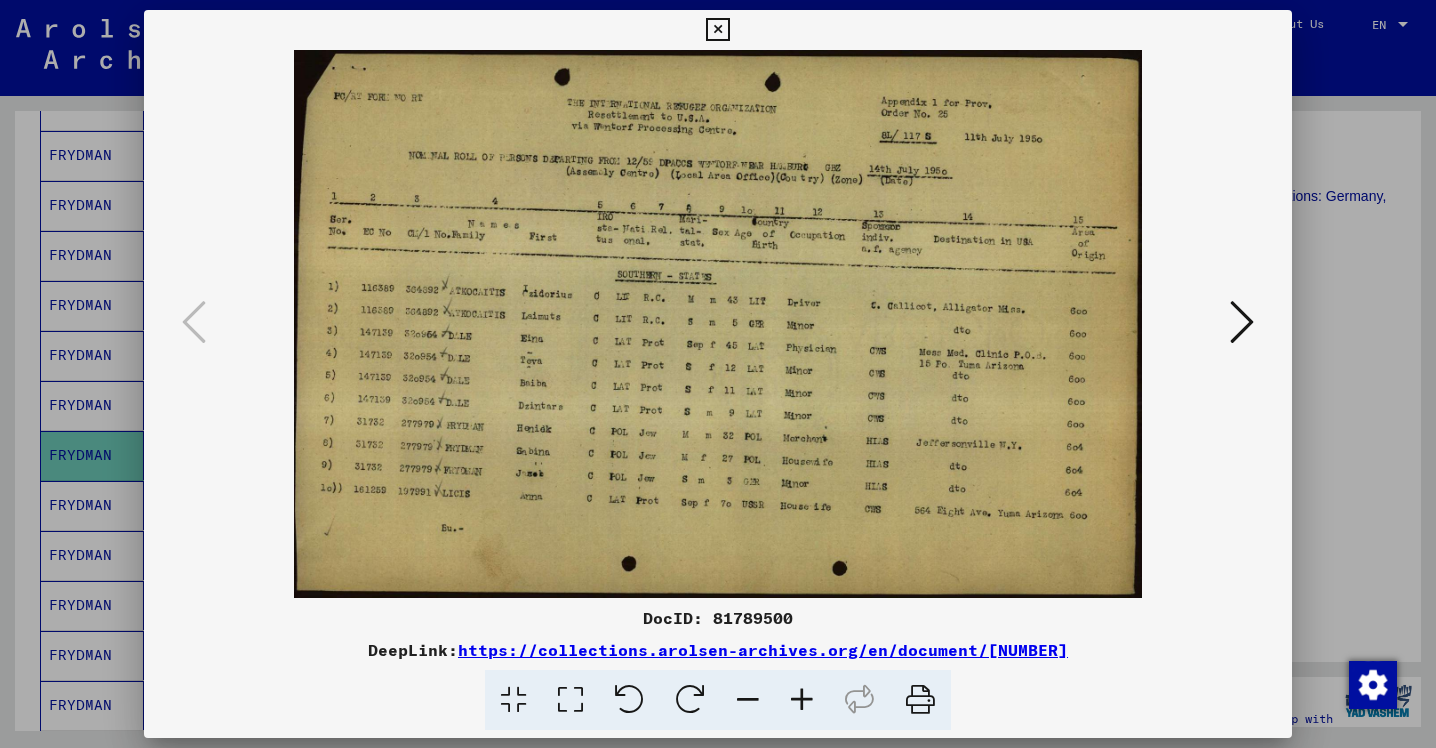click at bounding box center (717, 30) 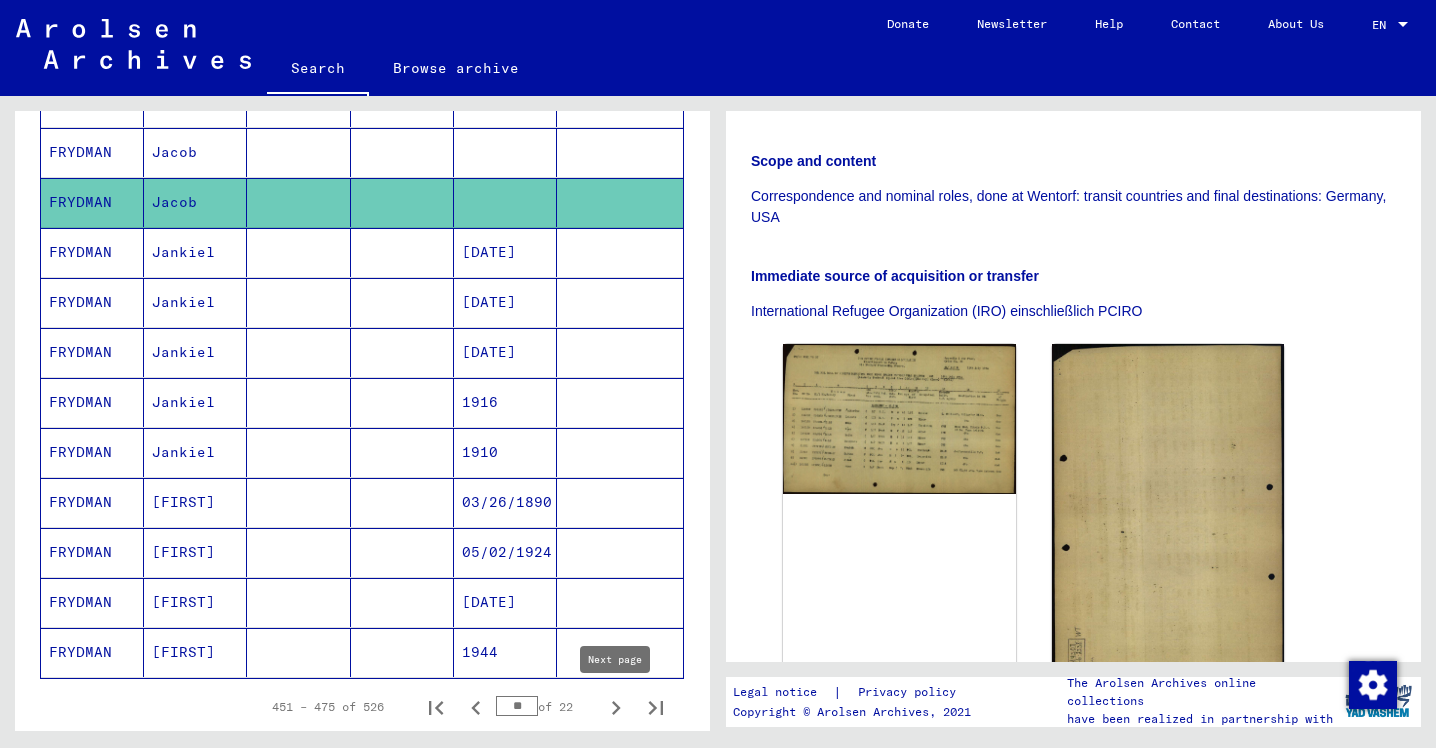 click 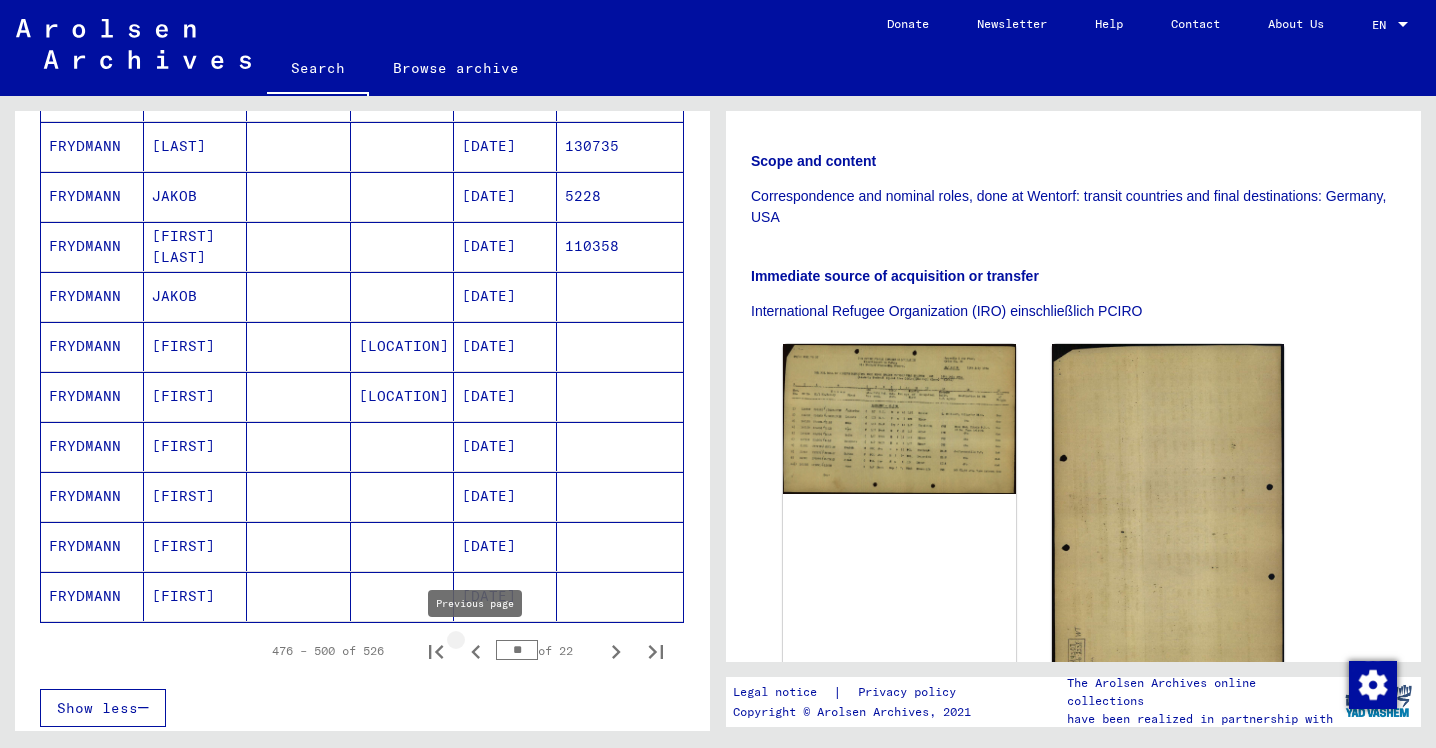 click 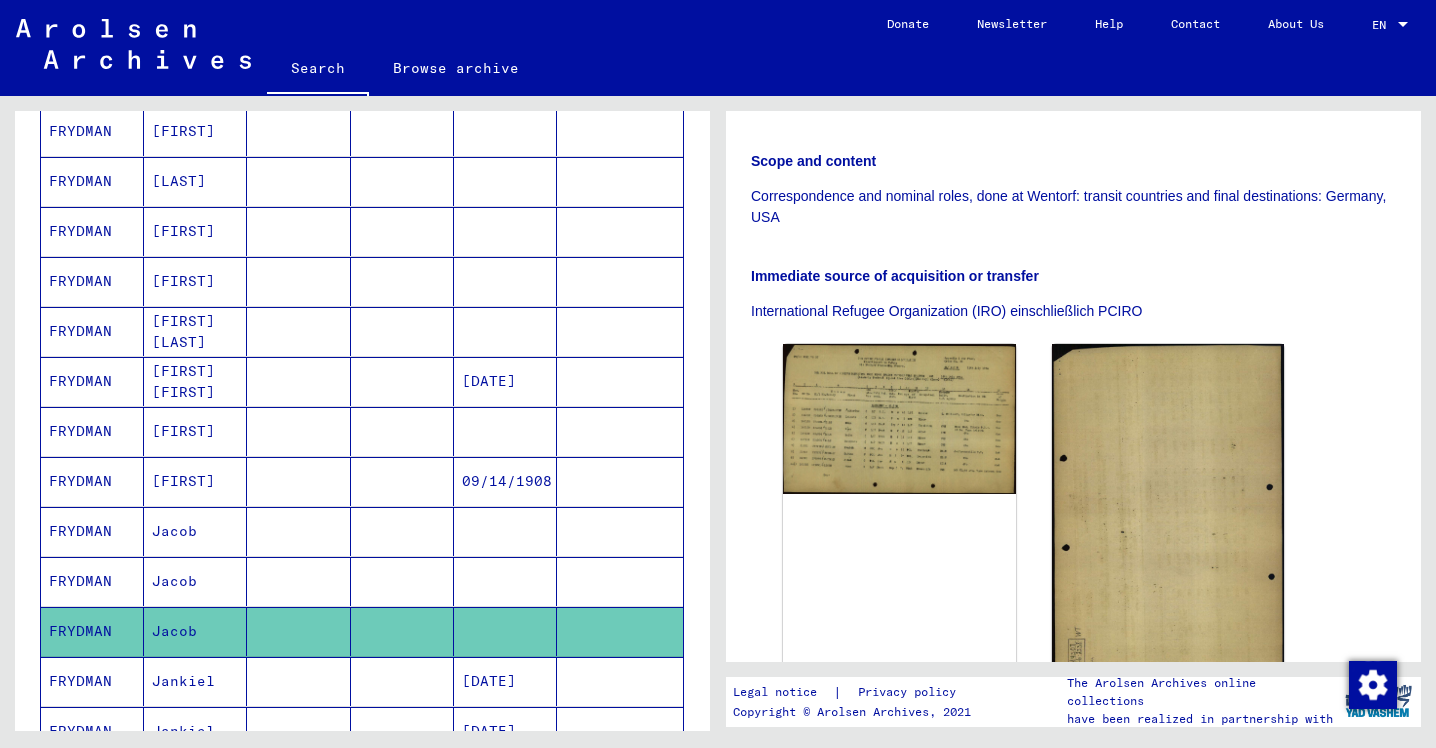 click at bounding box center (402, 481) 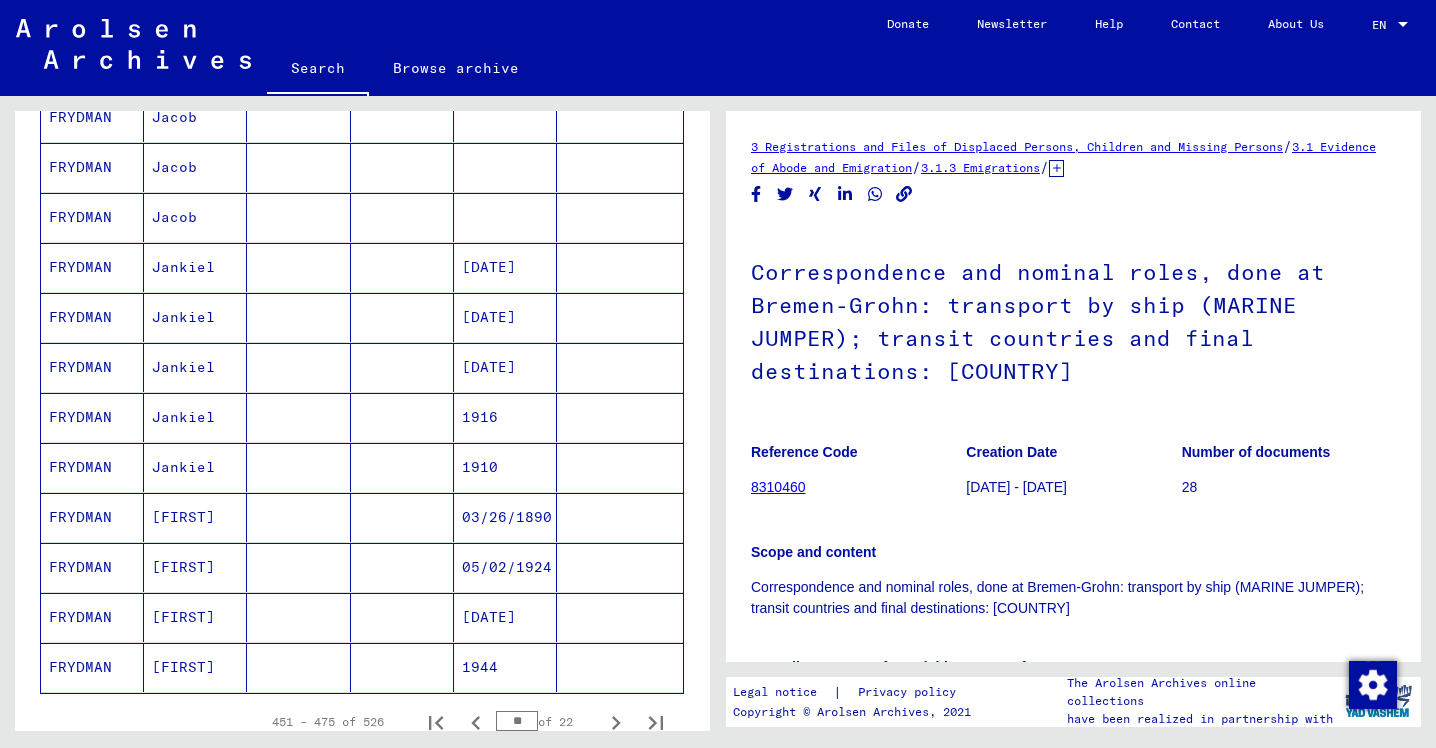 scroll, scrollTop: 981, scrollLeft: 0, axis: vertical 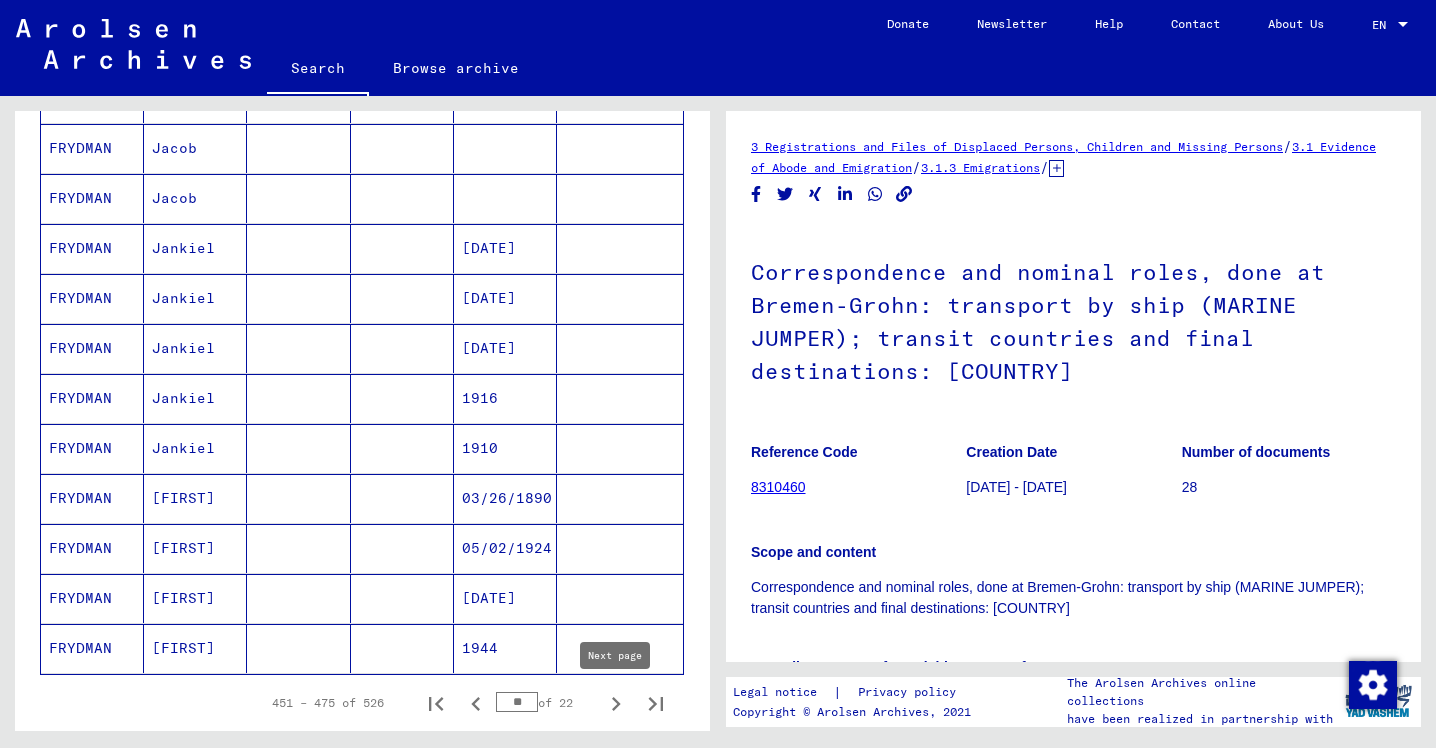 click 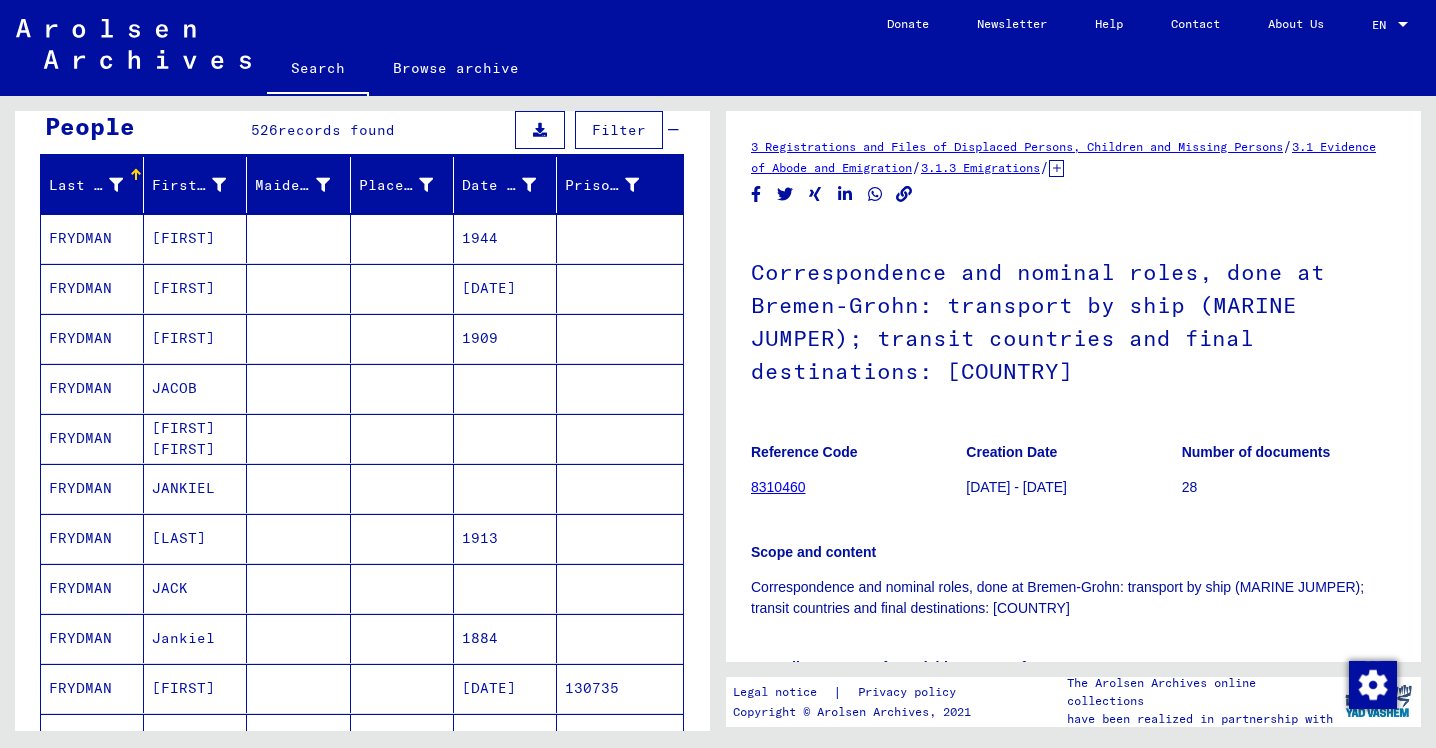 scroll, scrollTop: 126, scrollLeft: 0, axis: vertical 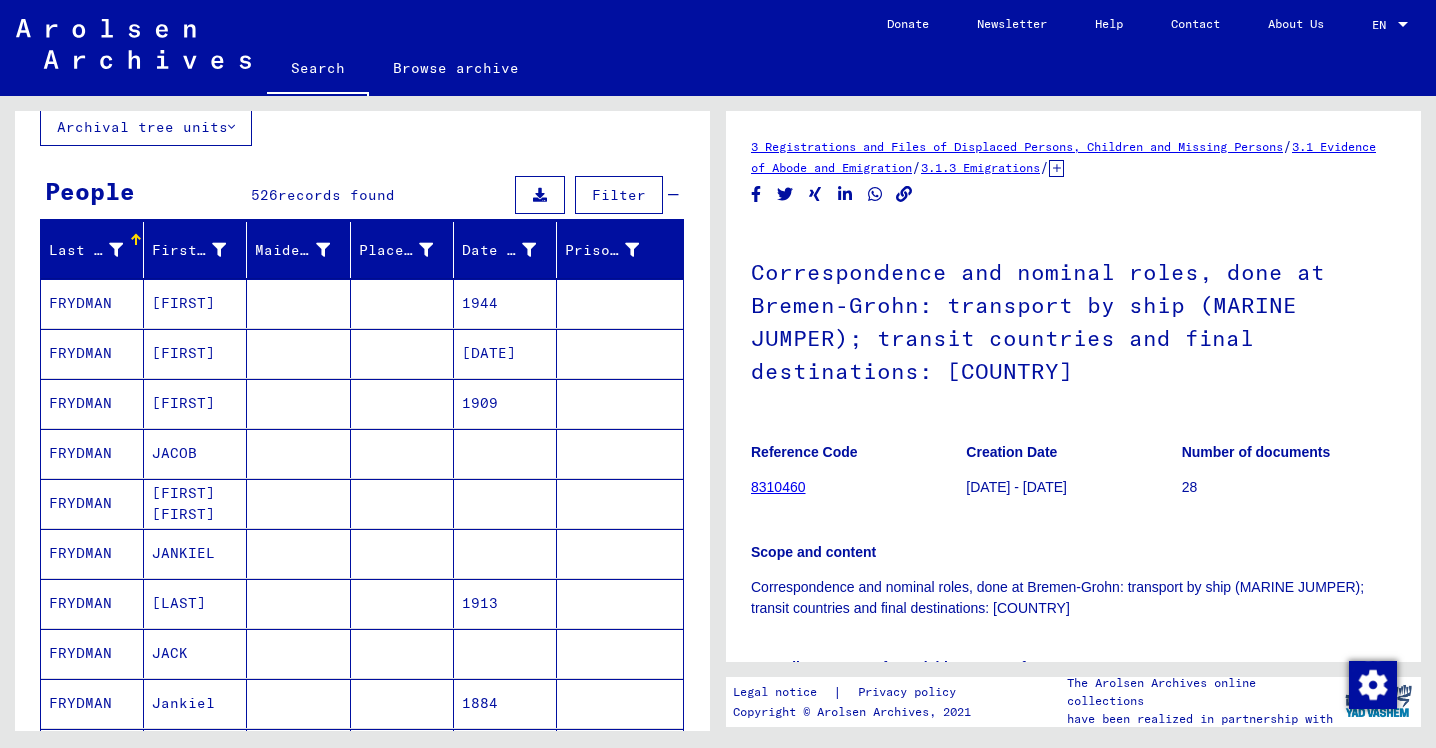 click at bounding box center [298, 503] 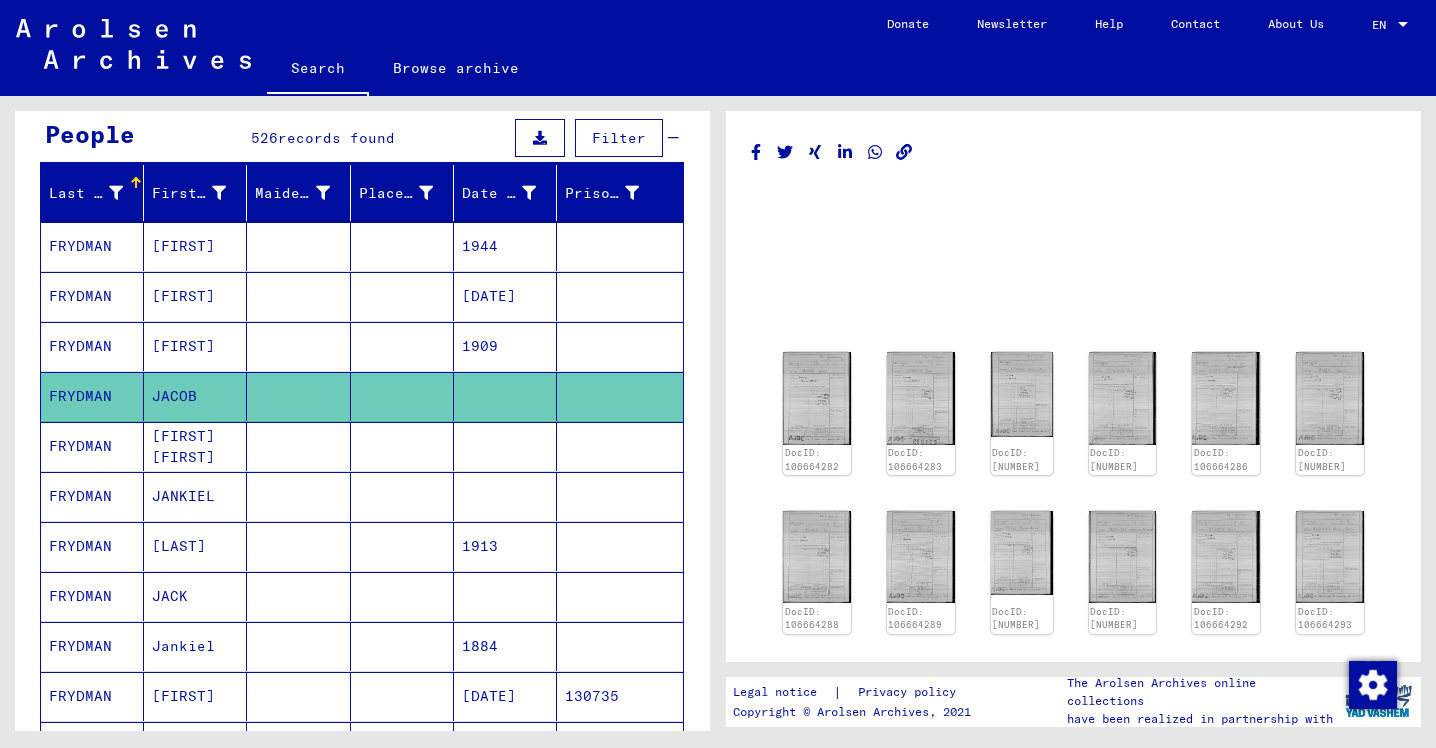 scroll, scrollTop: 190, scrollLeft: 0, axis: vertical 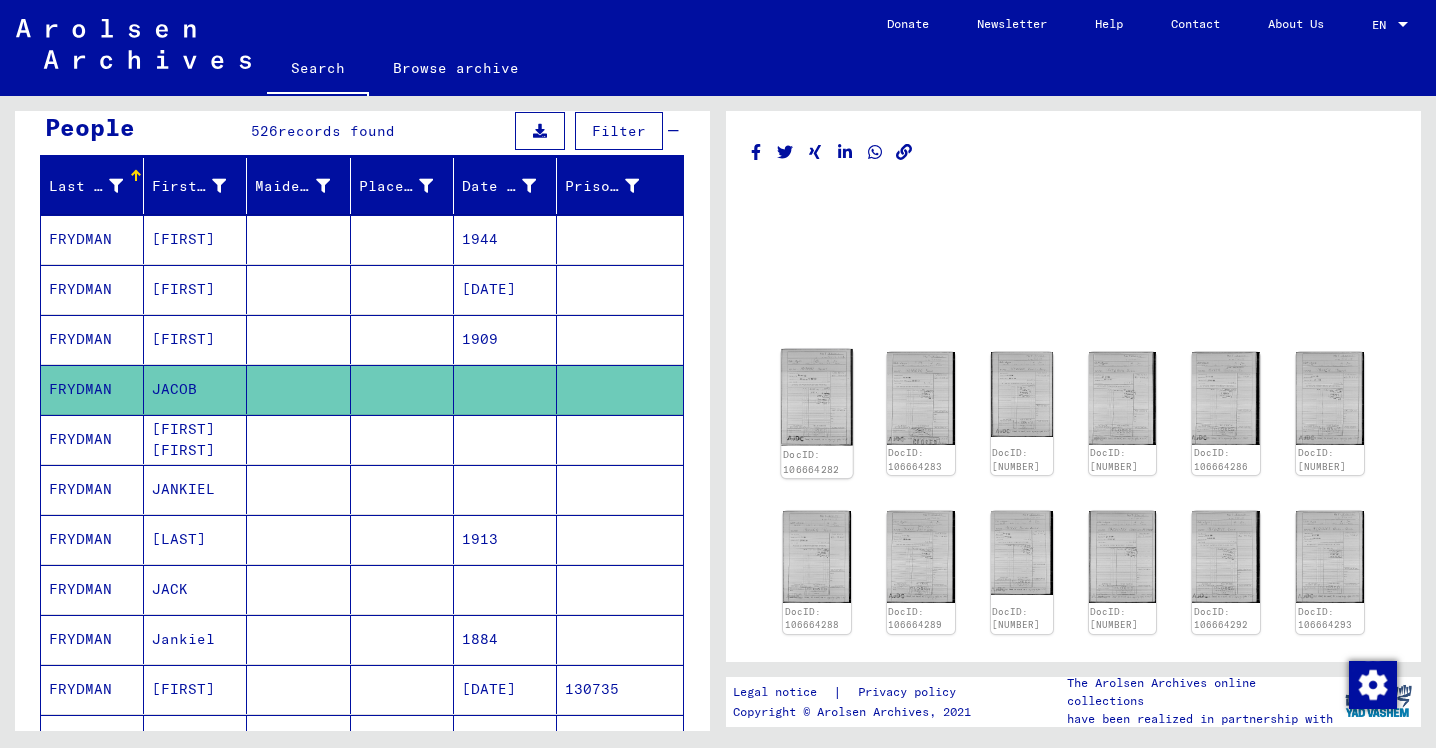click 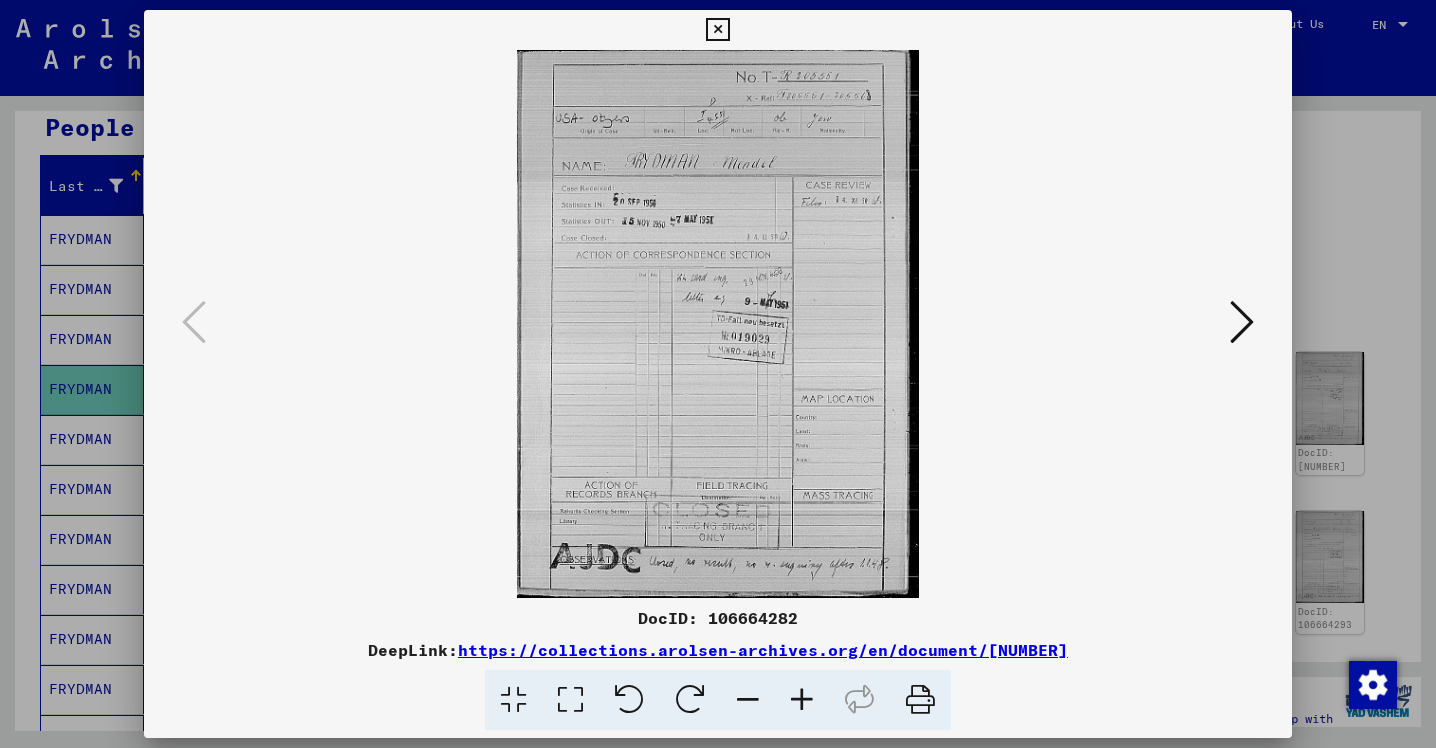 click at bounding box center [717, 30] 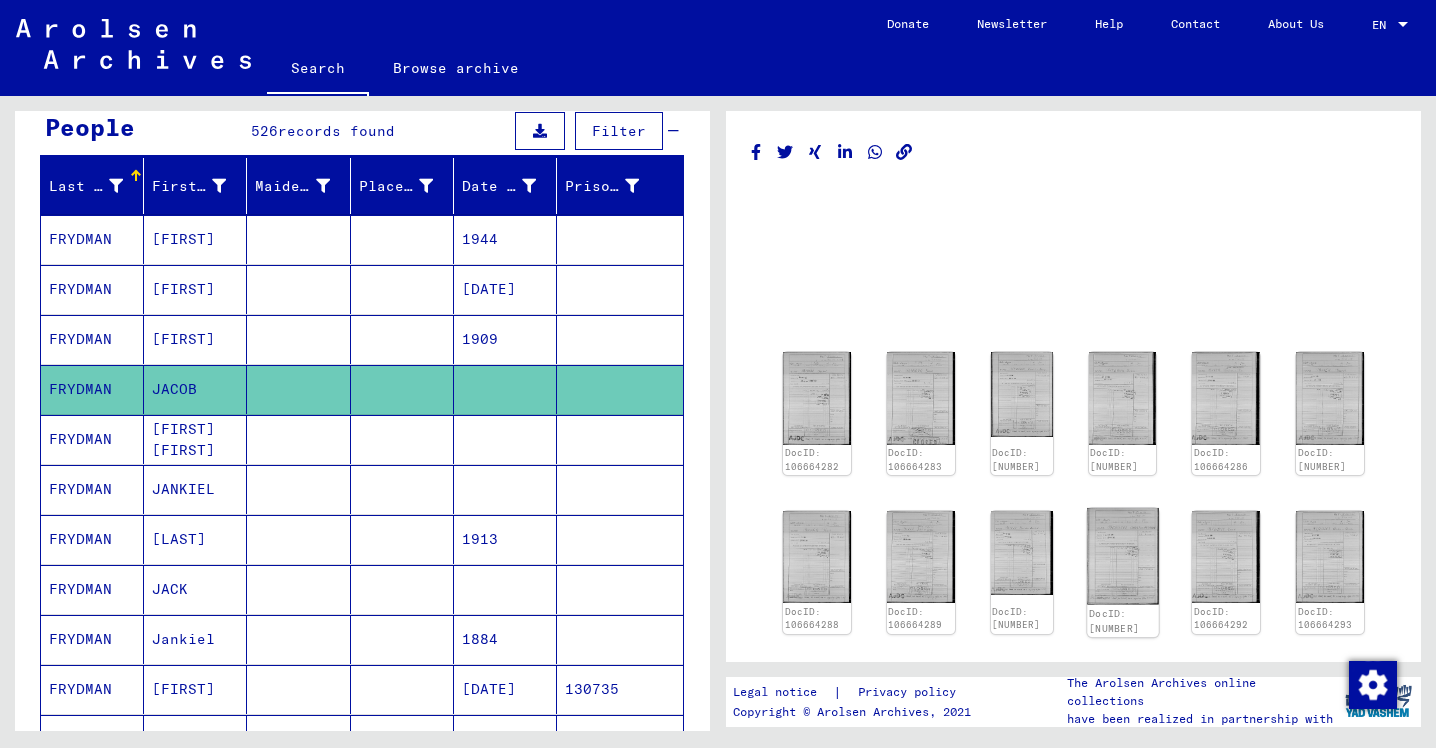 click 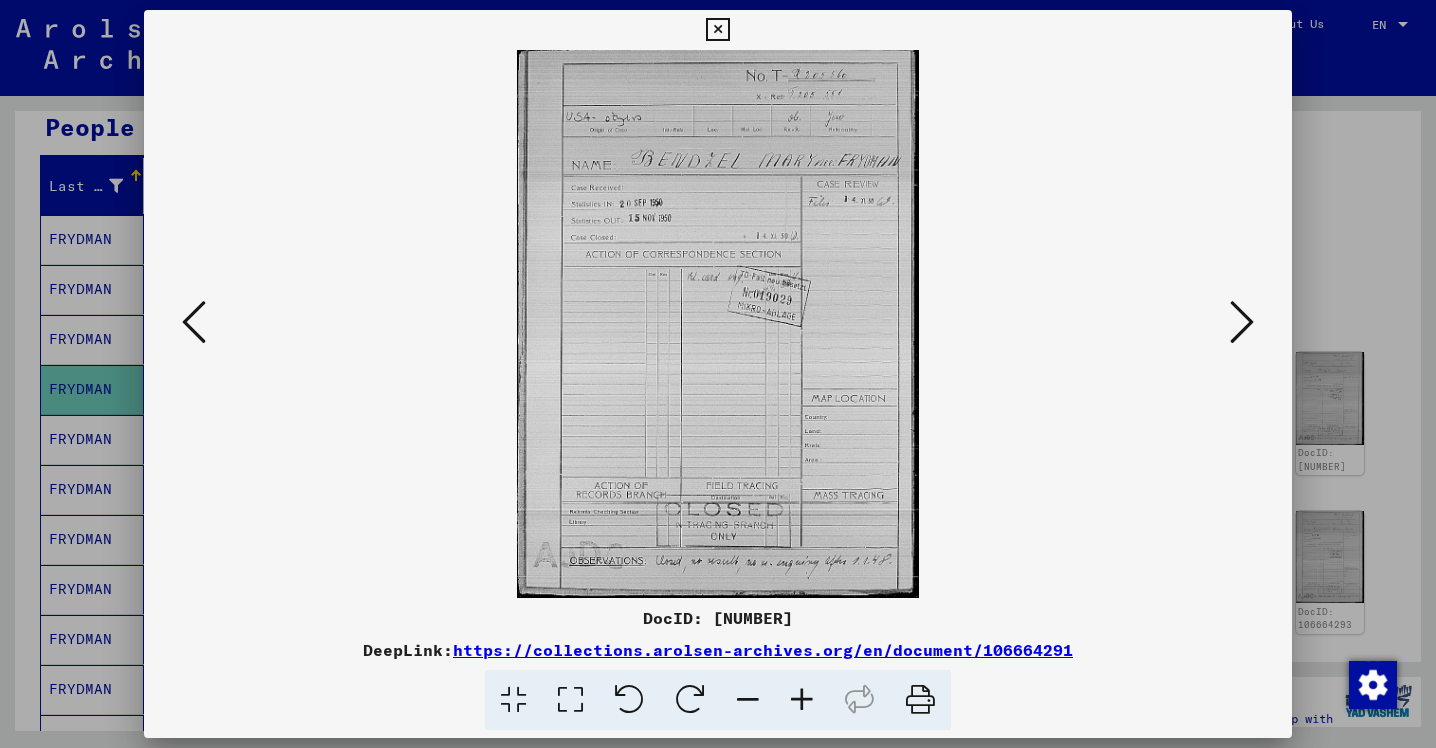 click at bounding box center [717, 30] 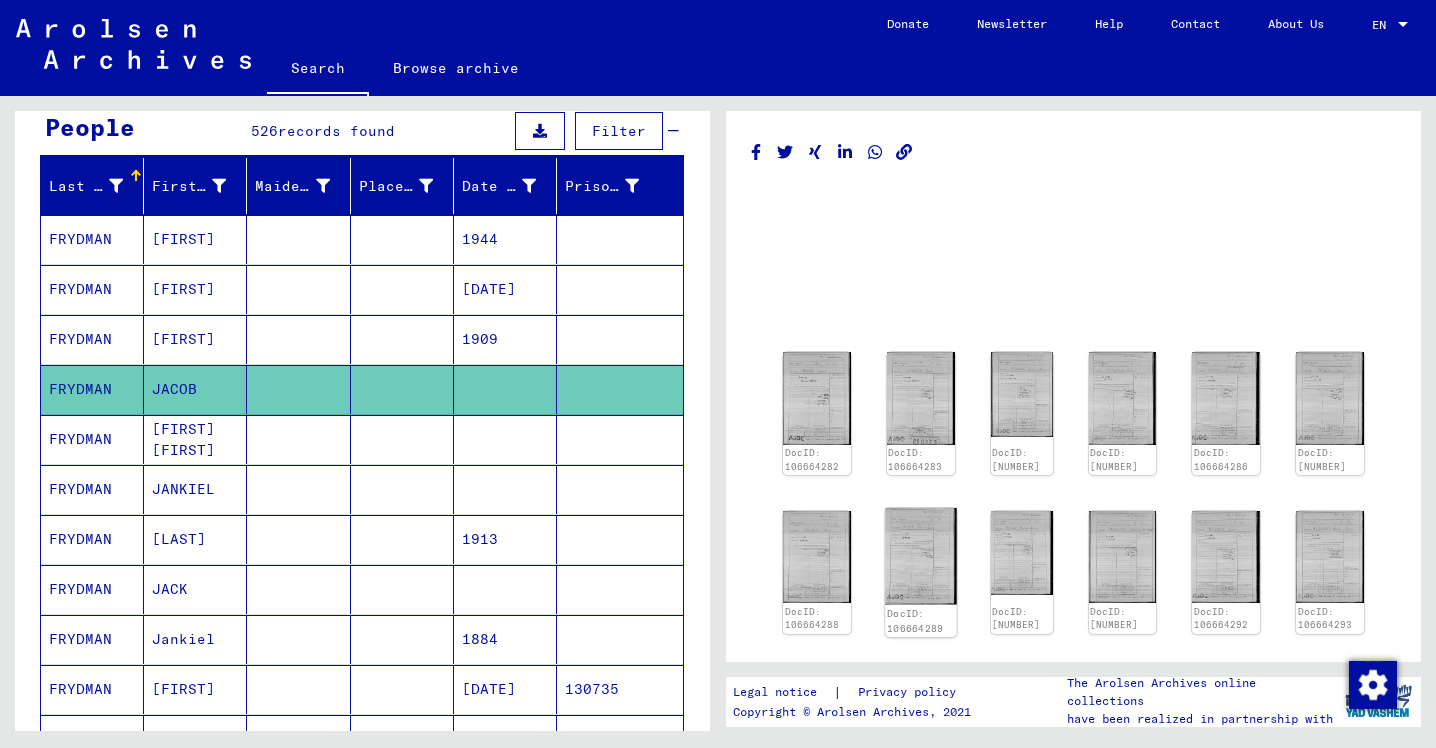 click 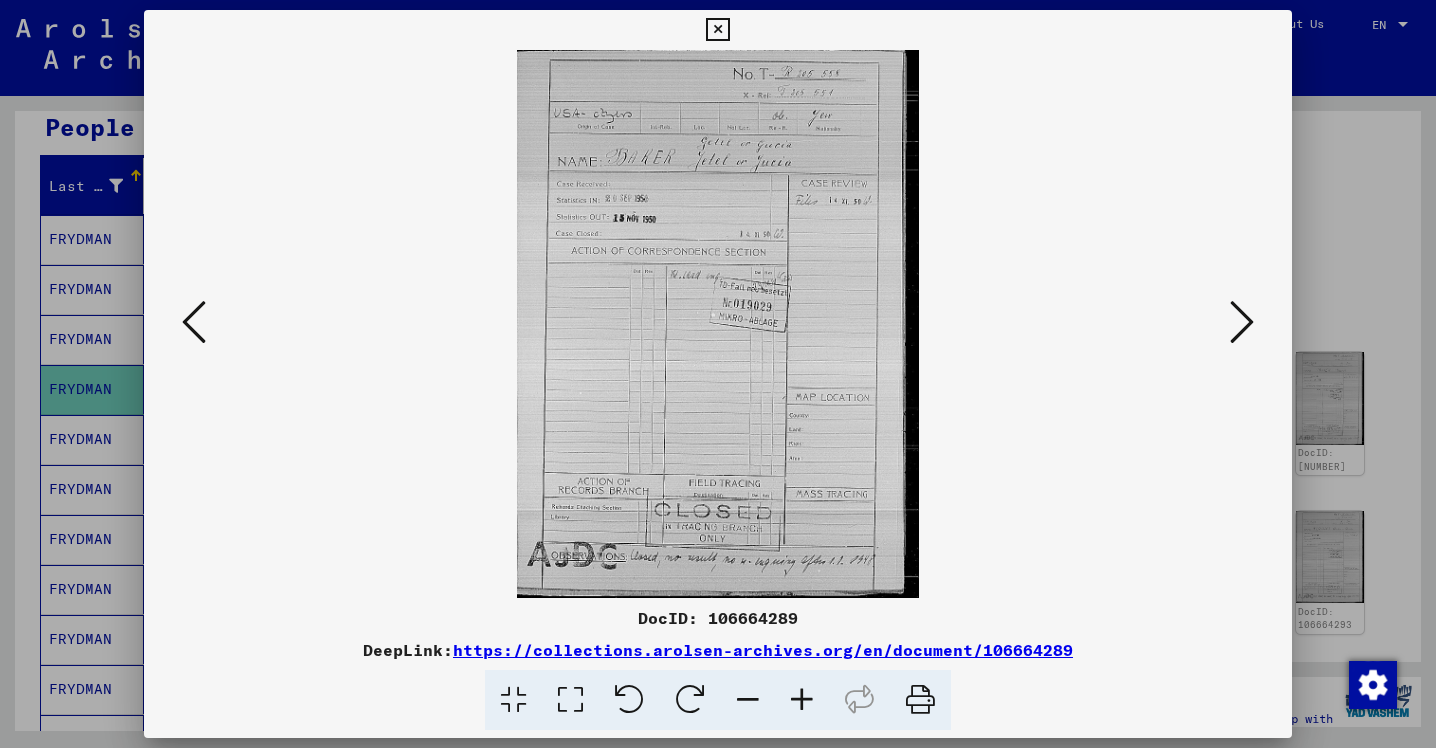 click at bounding box center [717, 30] 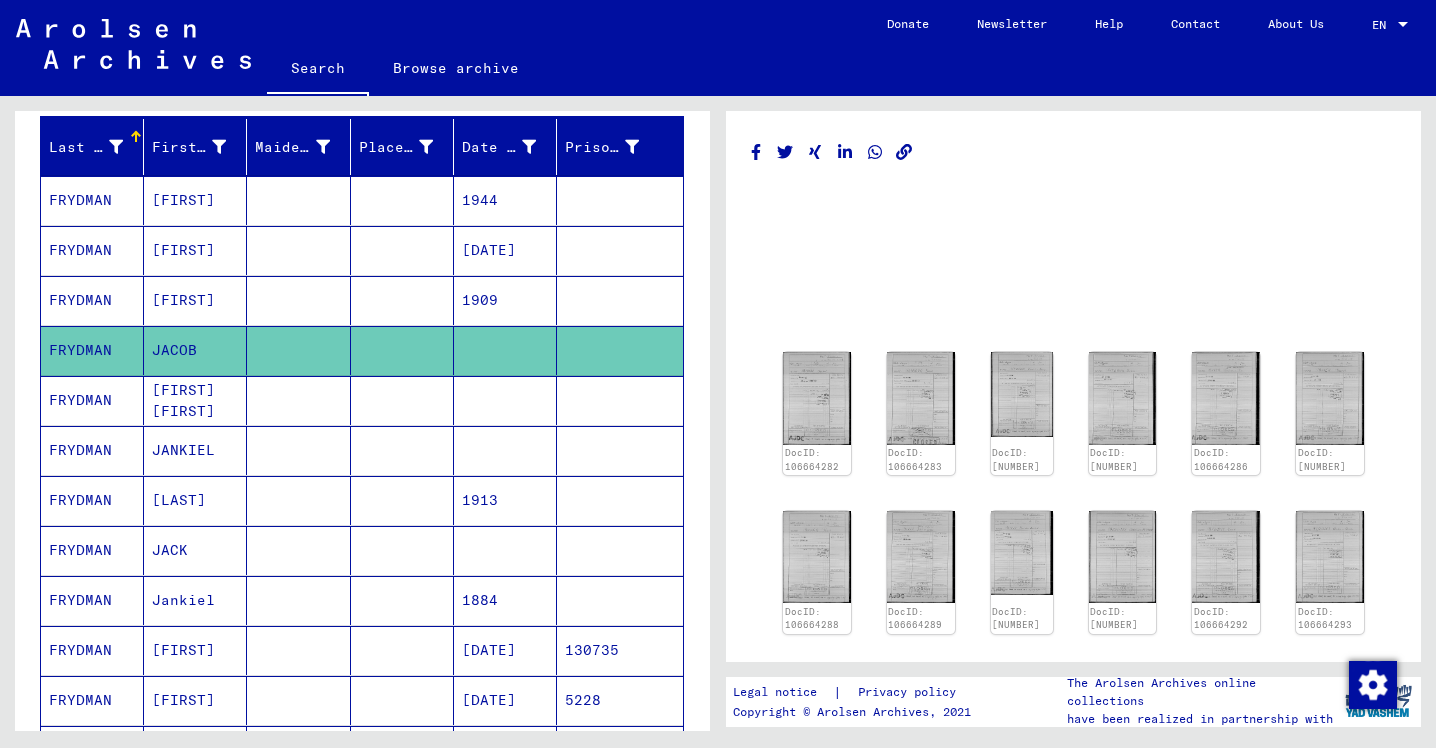 scroll, scrollTop: 230, scrollLeft: 0, axis: vertical 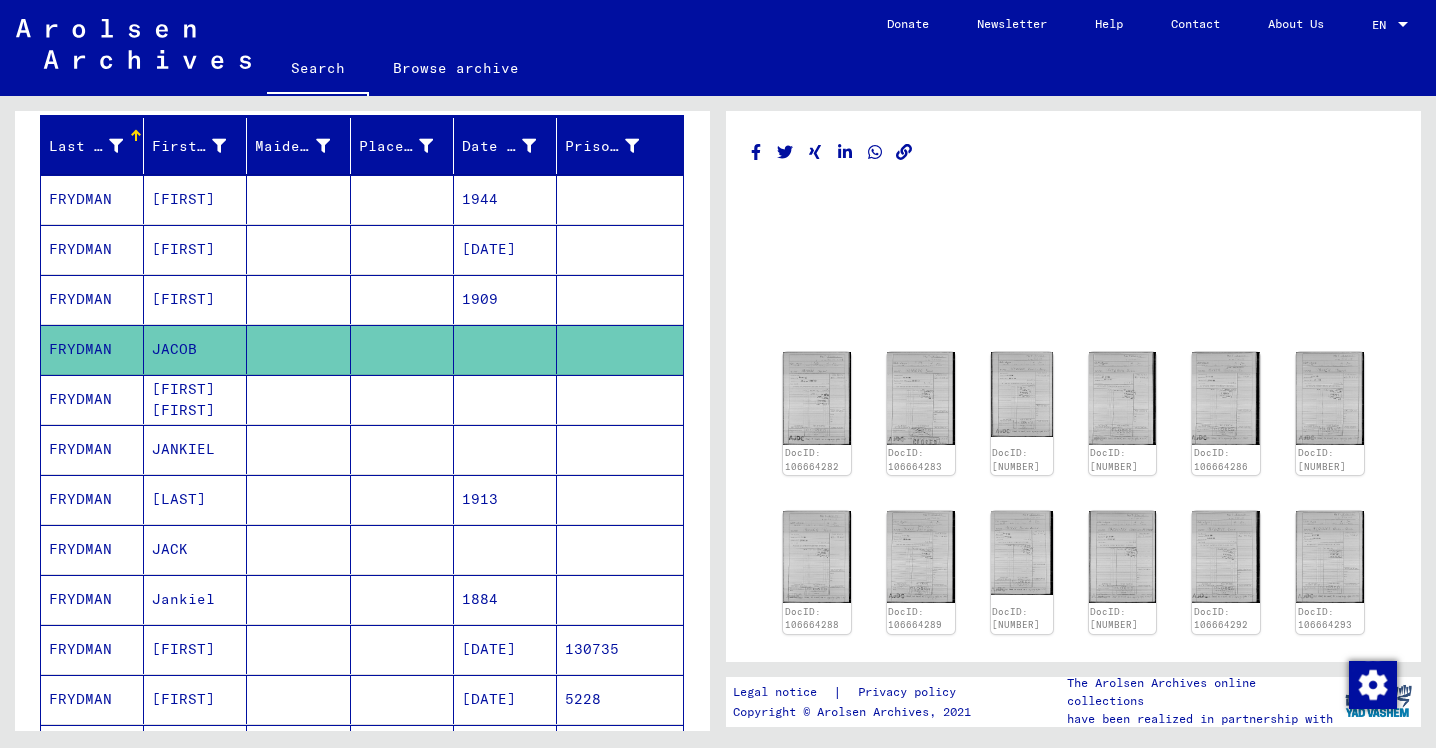 click on "JACK" at bounding box center (195, 599) 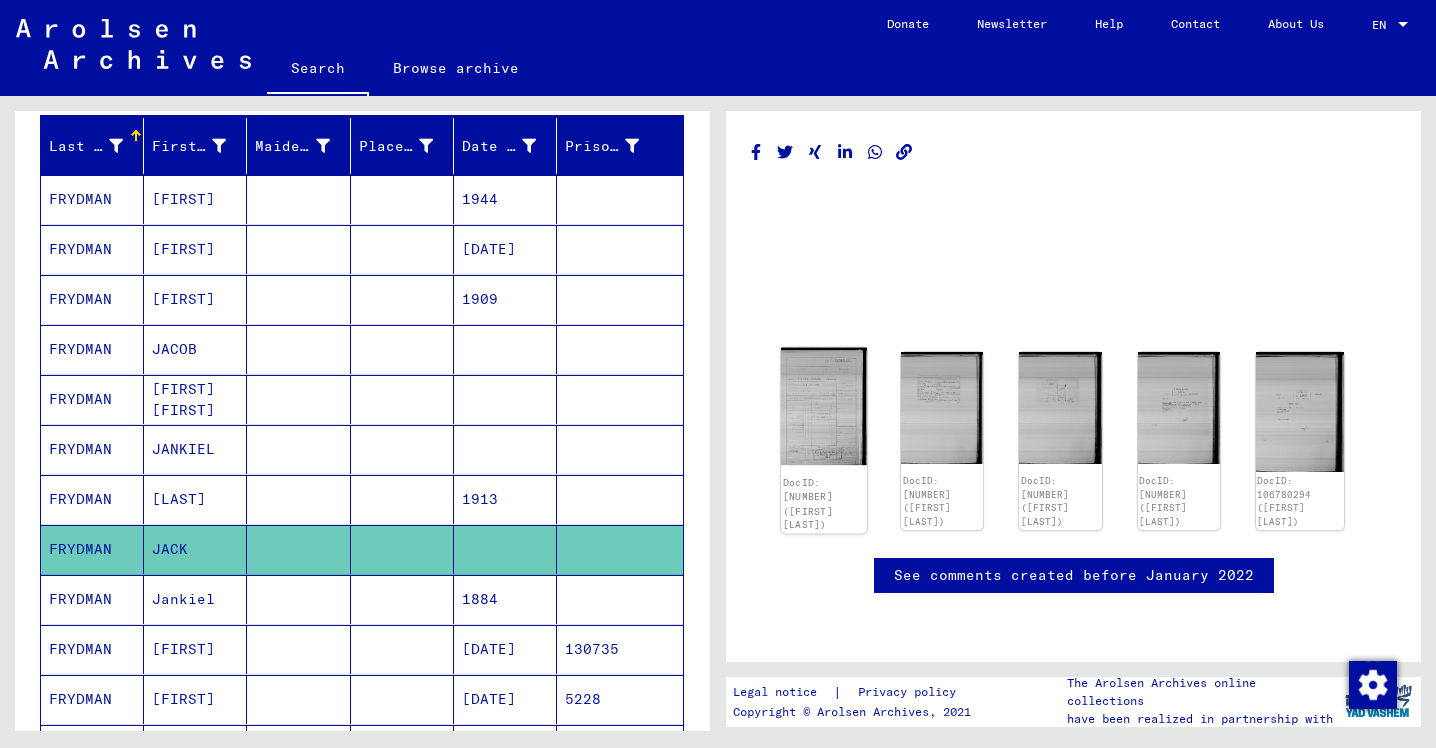 click 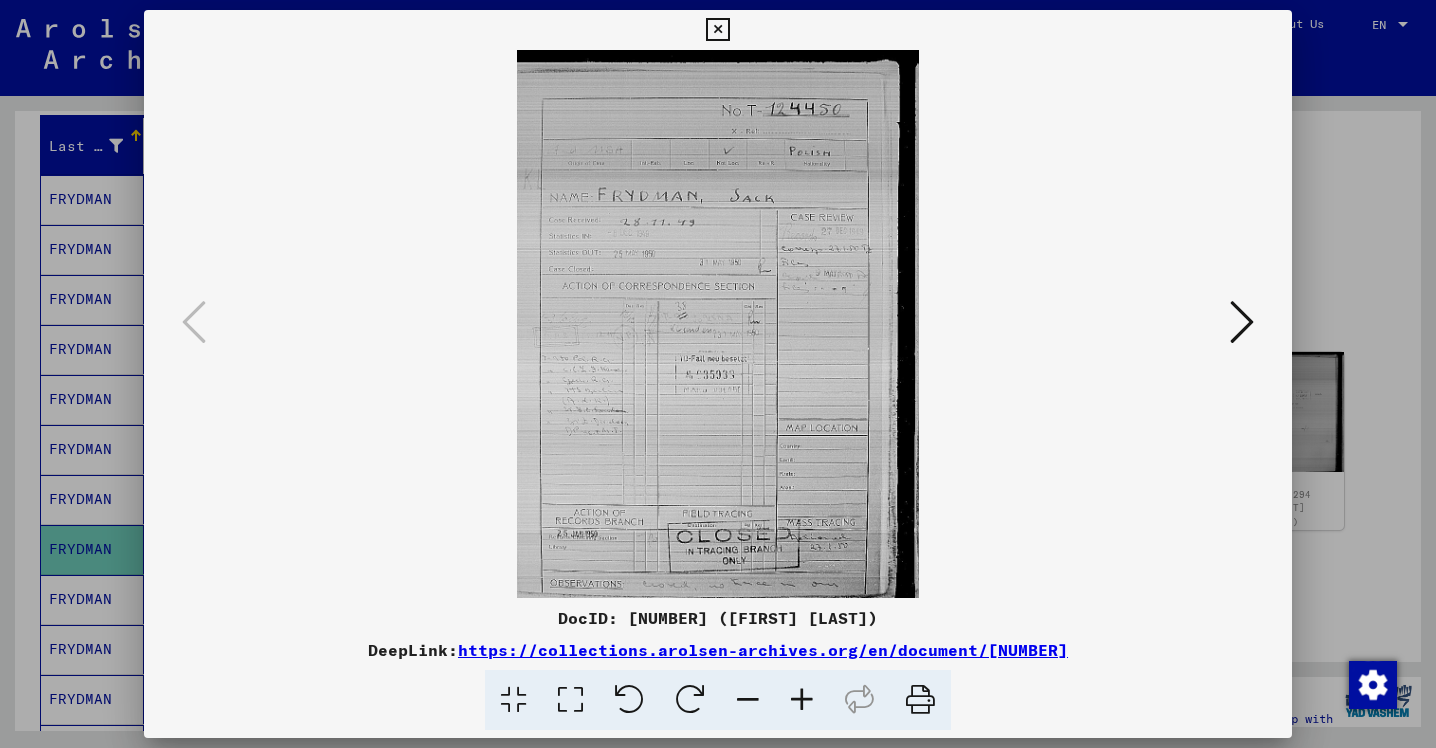 click at bounding box center (717, 30) 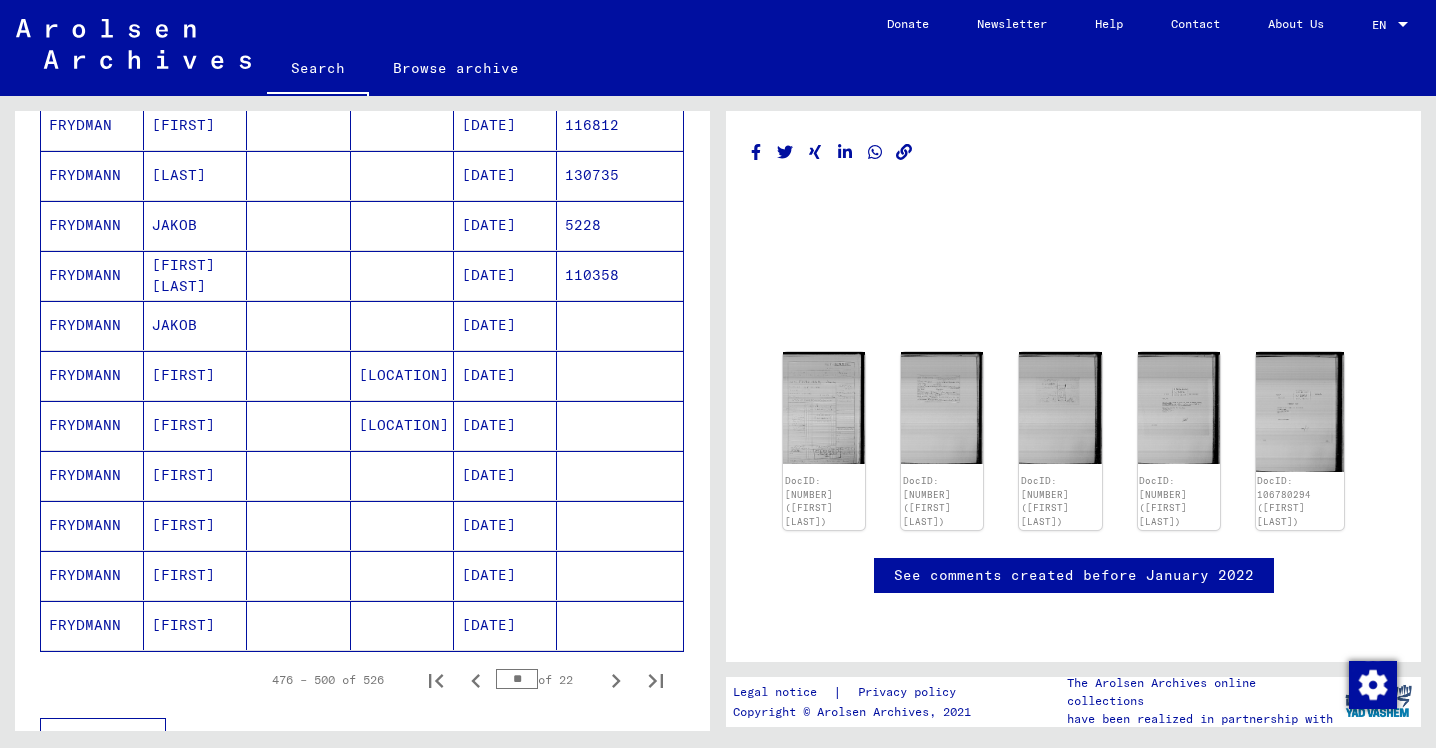 scroll, scrollTop: 1006, scrollLeft: 0, axis: vertical 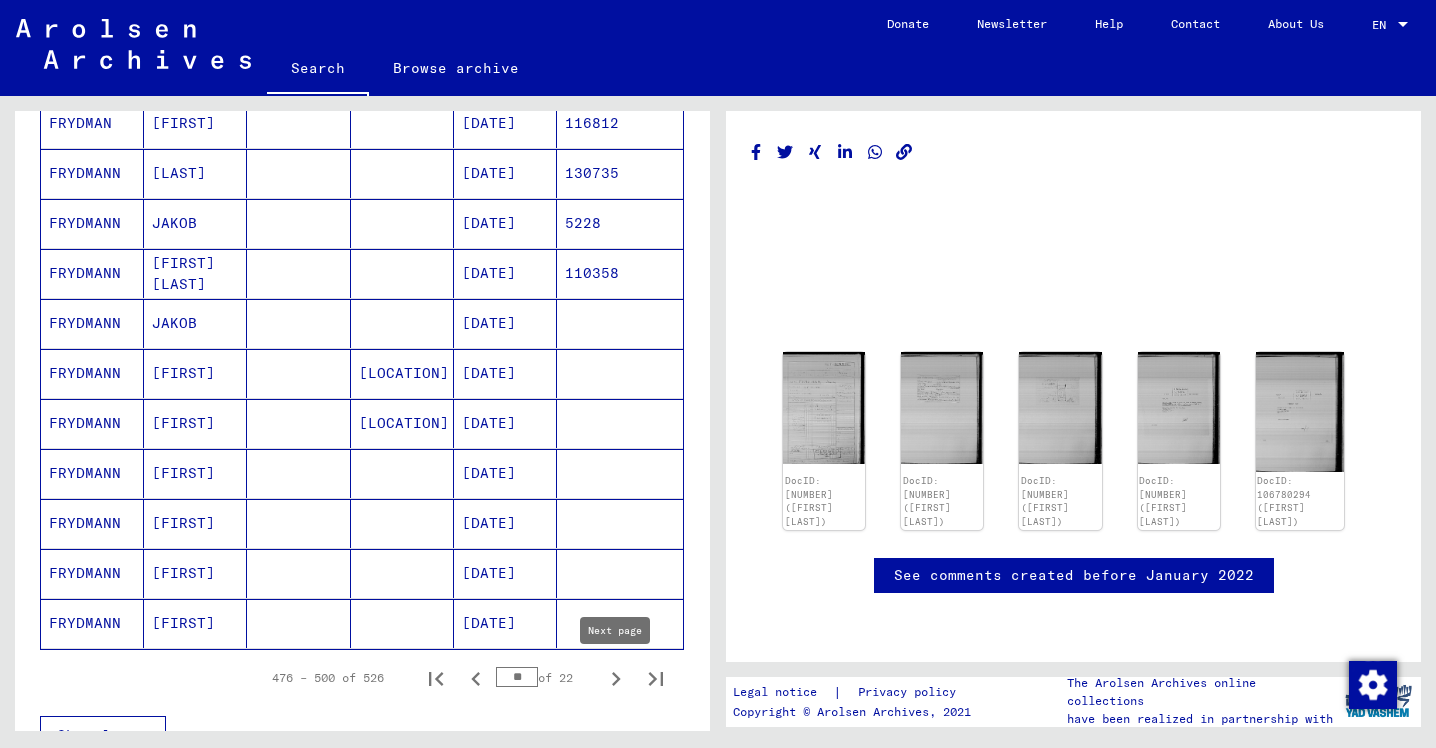 click 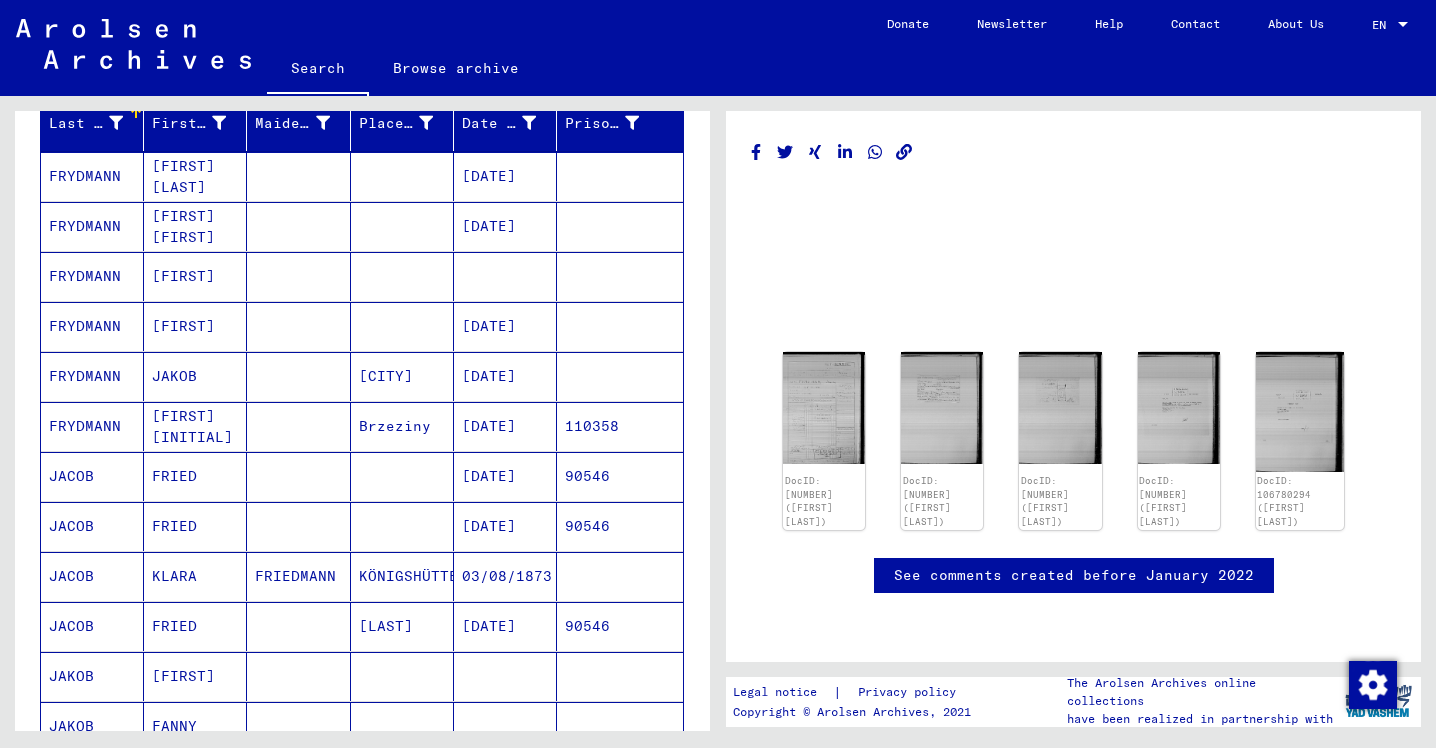 scroll, scrollTop: 256, scrollLeft: 0, axis: vertical 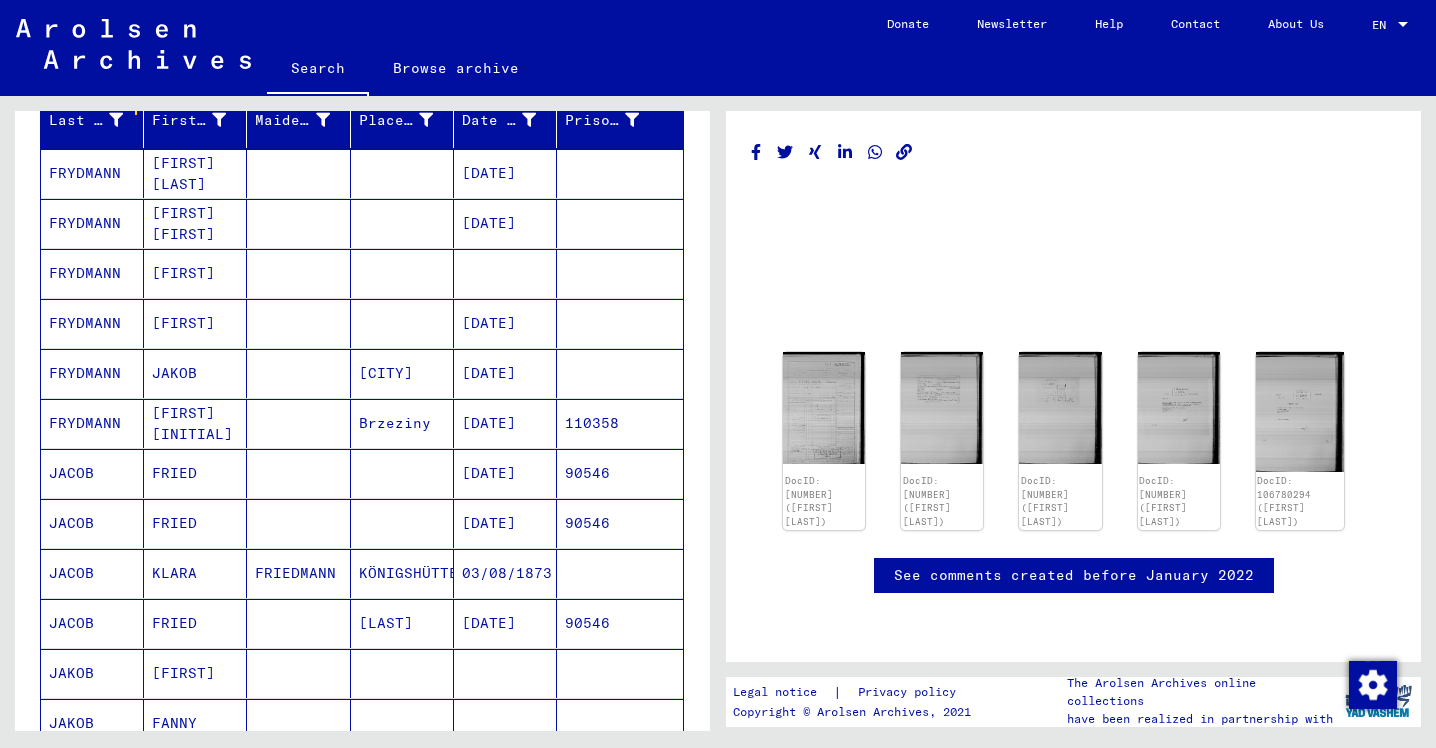 click on "[FIRST]" at bounding box center [195, 323] 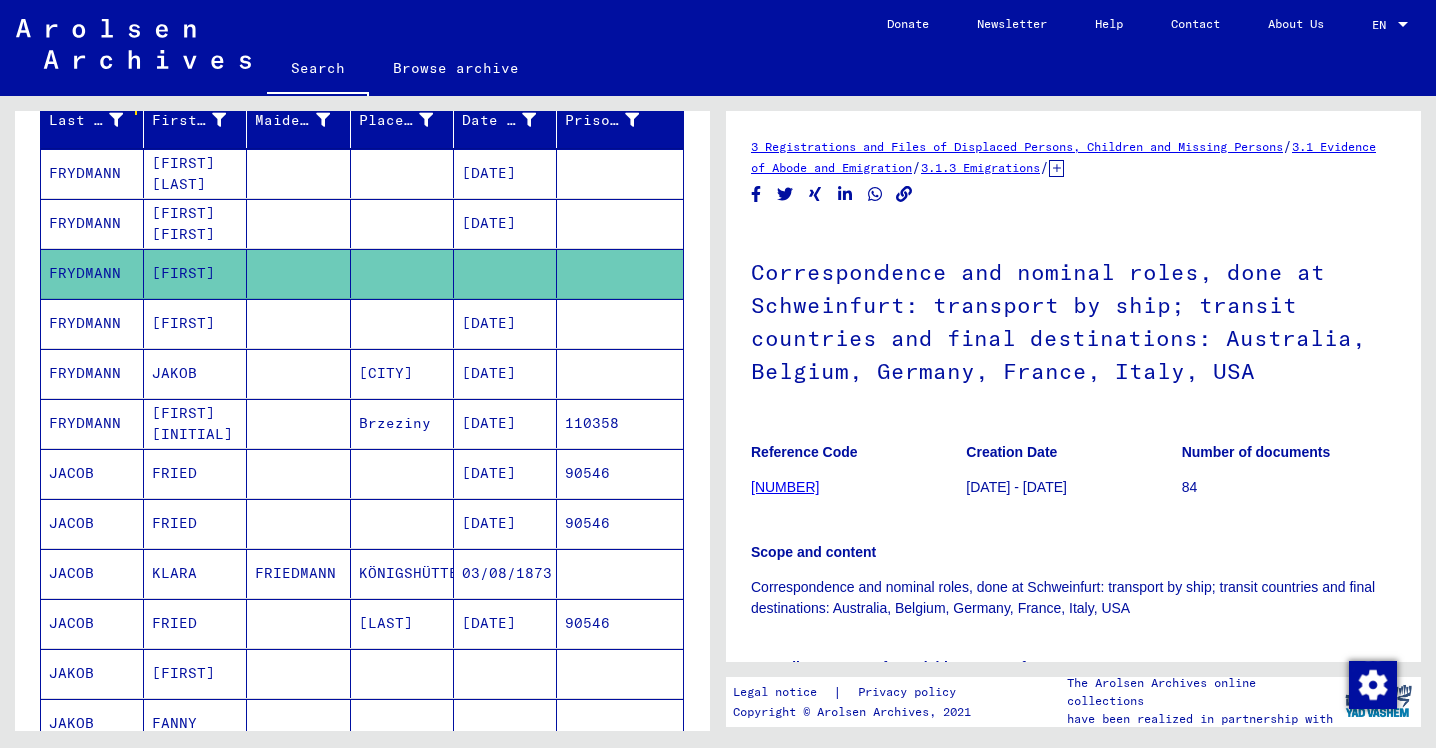 scroll, scrollTop: 0, scrollLeft: 0, axis: both 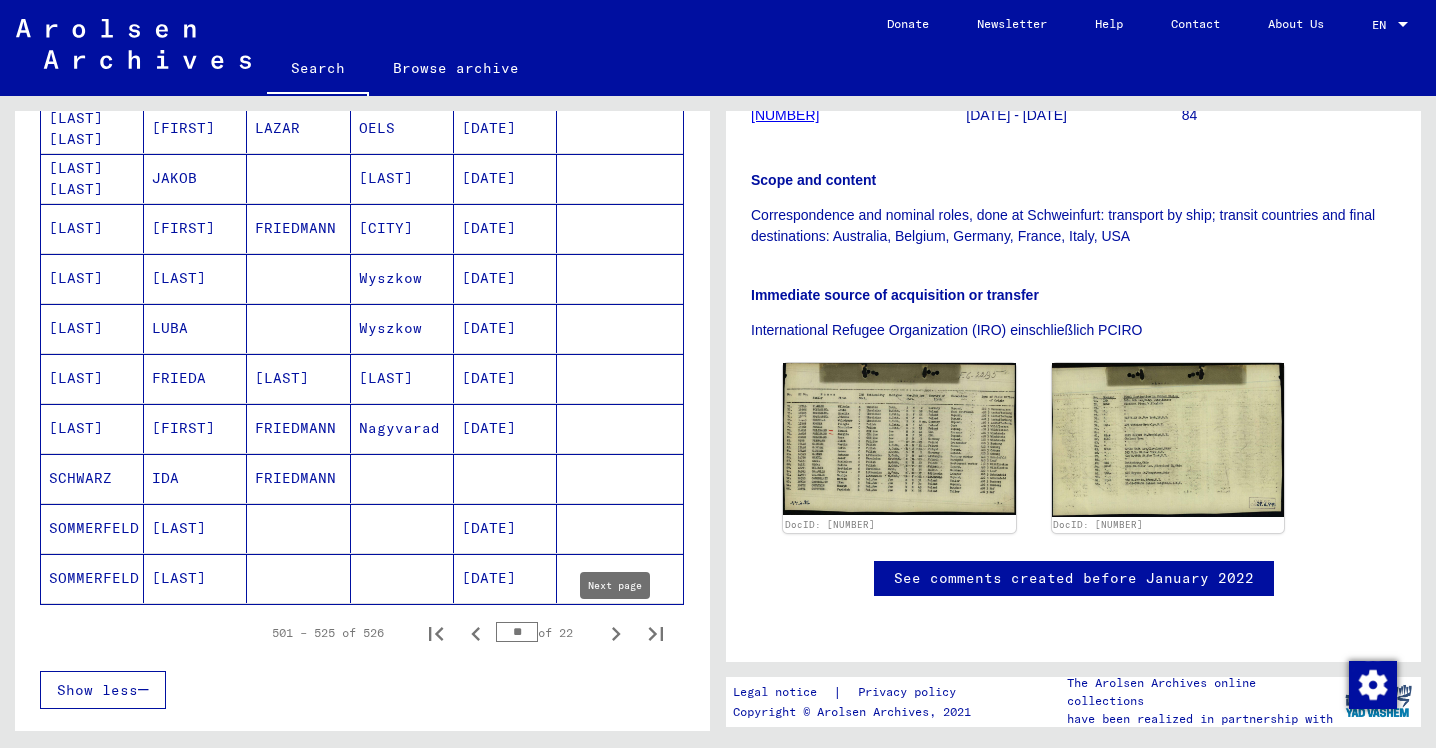 click 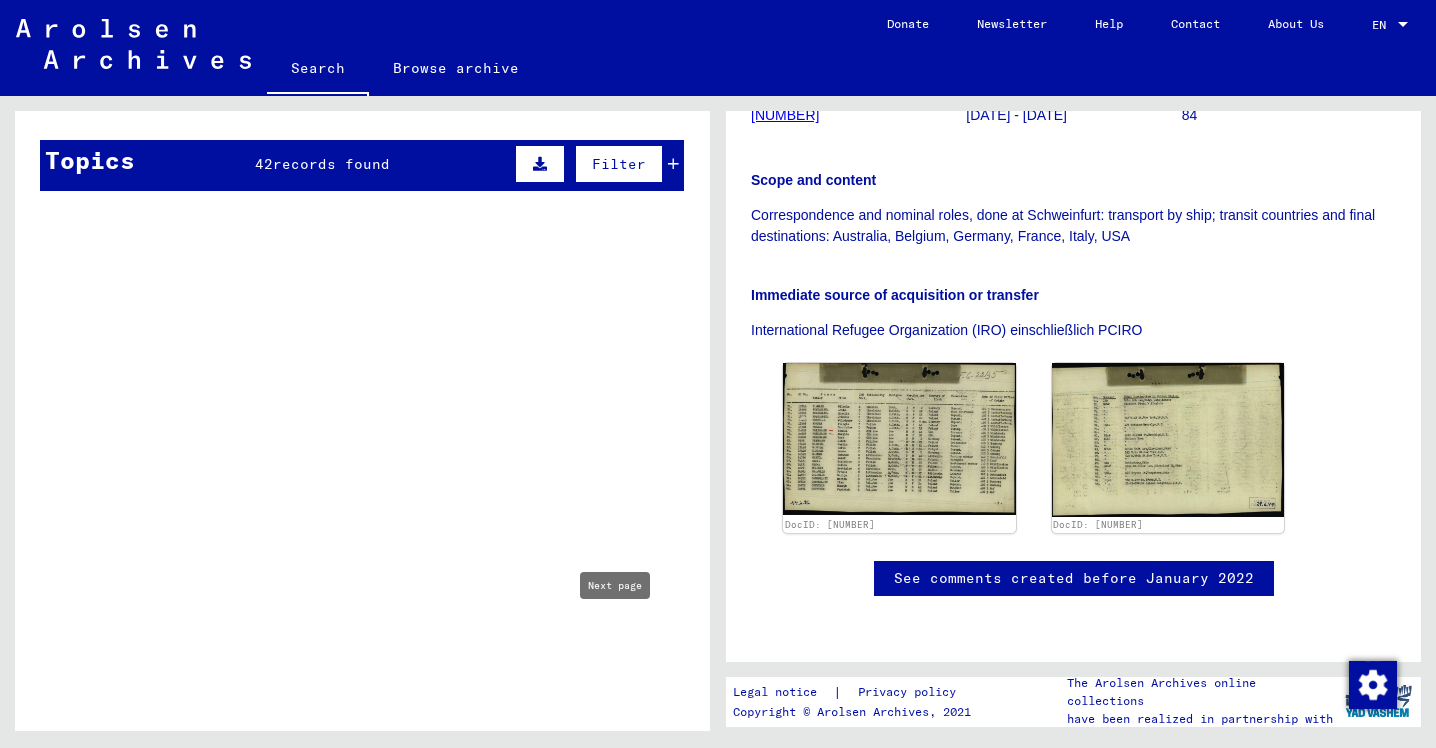 type on "**" 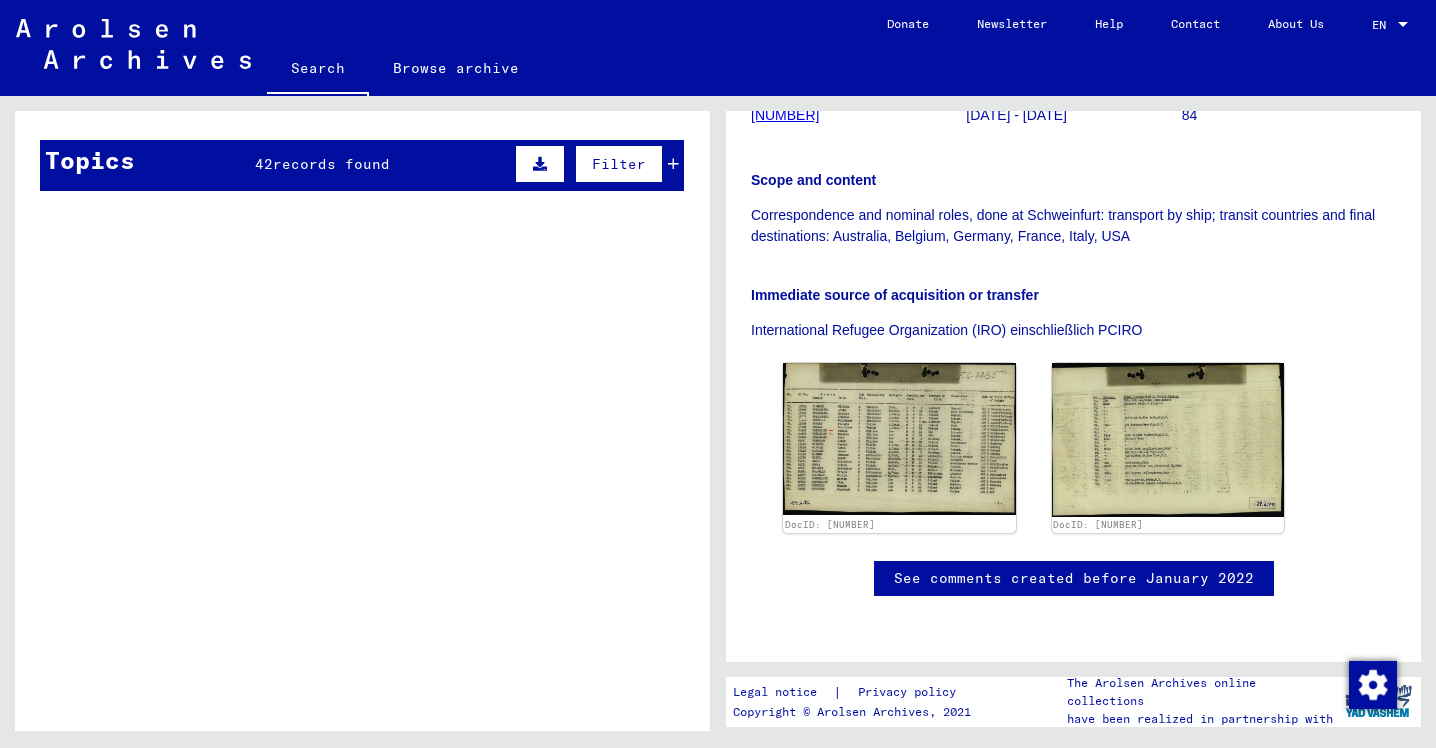 scroll, scrollTop: 0, scrollLeft: 0, axis: both 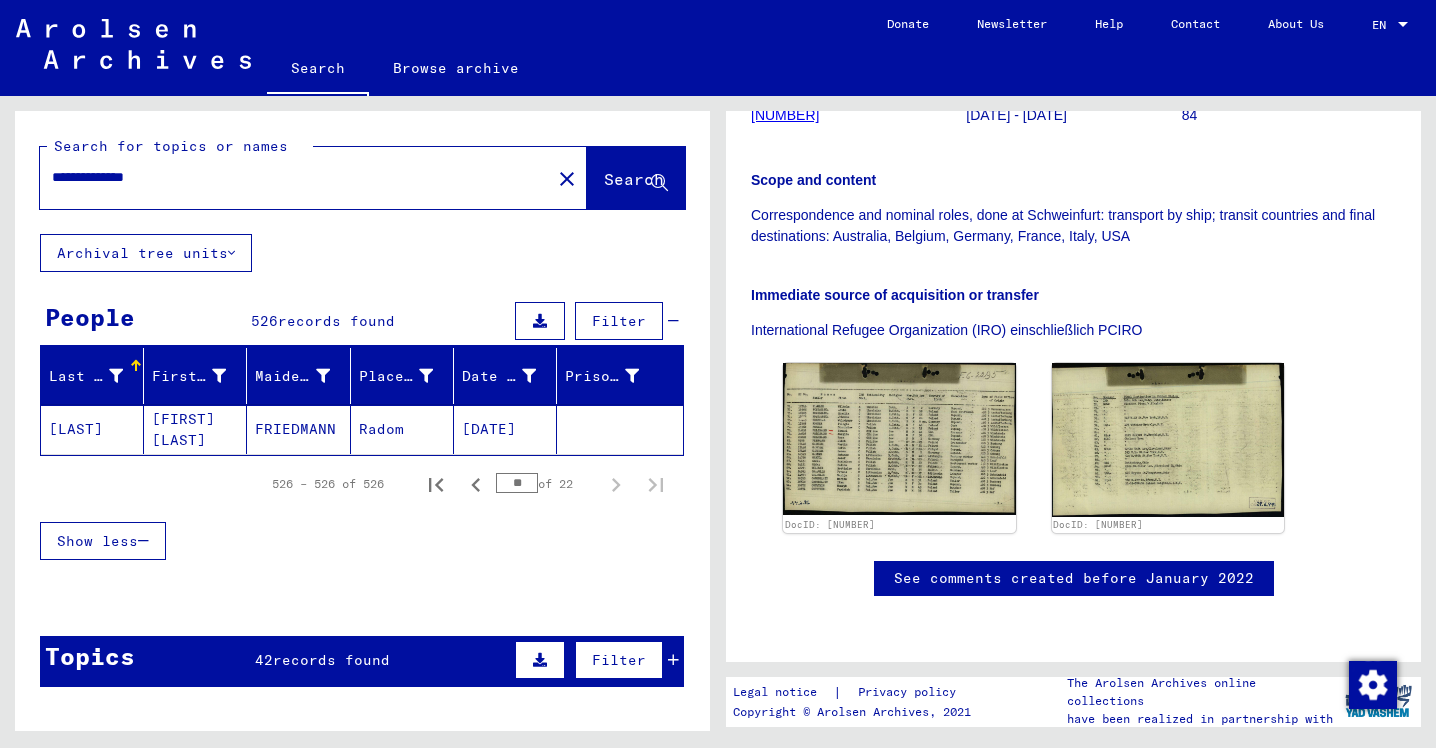 click on "**********" at bounding box center (295, 177) 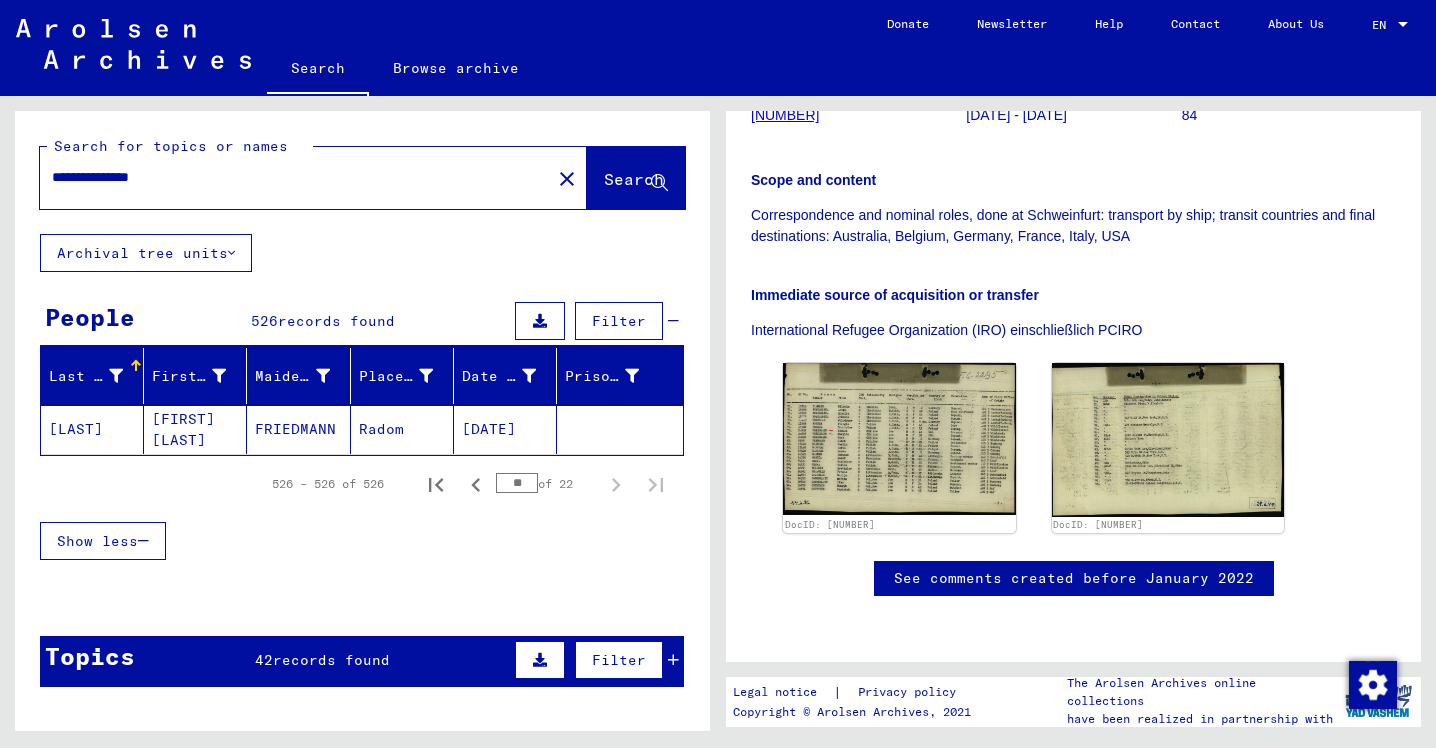 type on "**********" 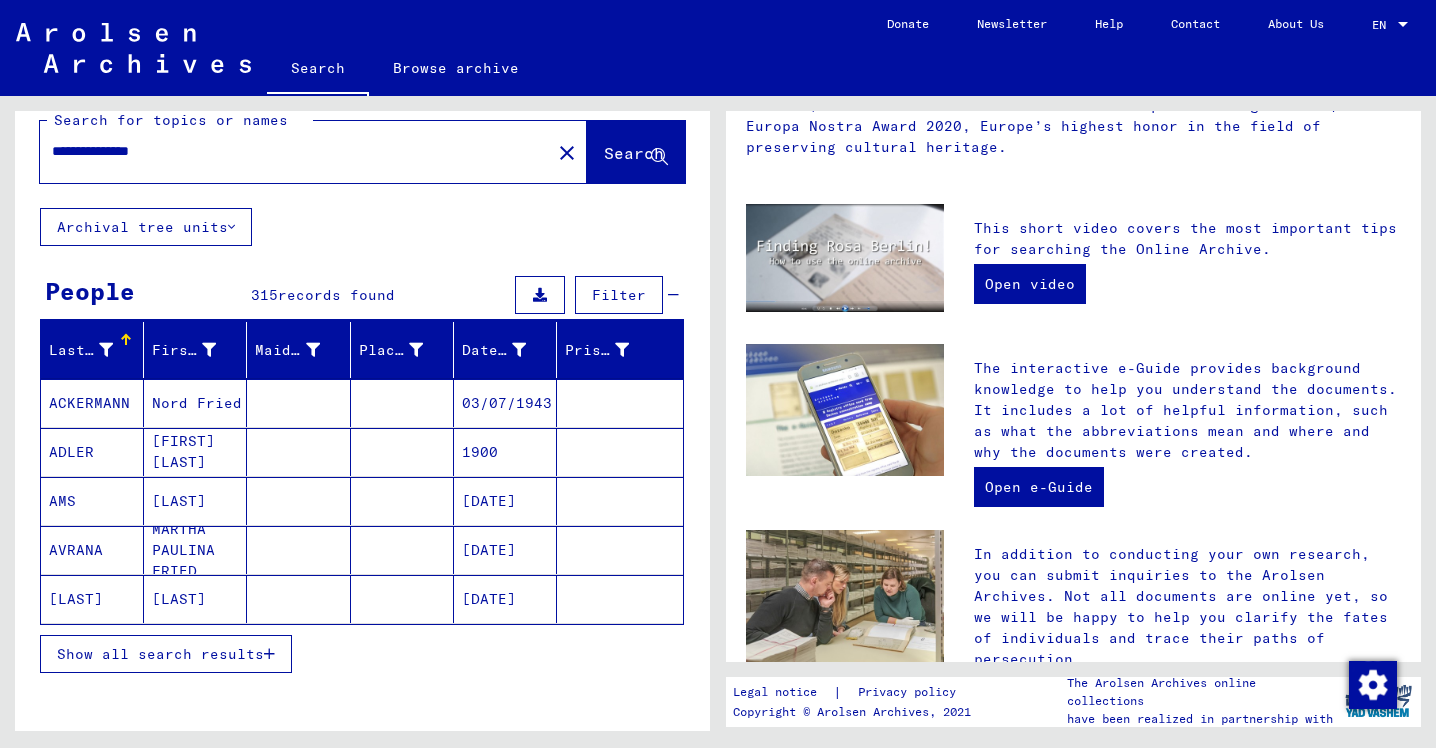 scroll, scrollTop: 27, scrollLeft: 0, axis: vertical 